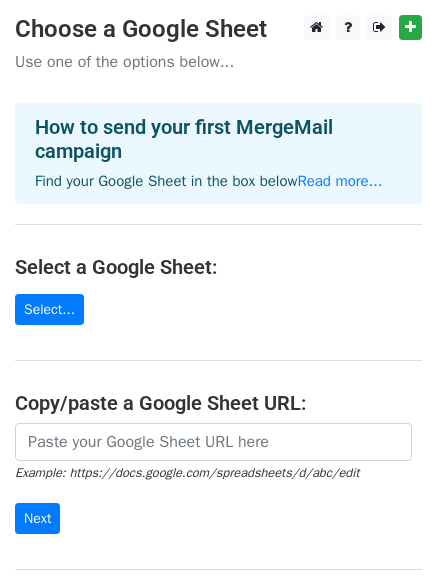scroll, scrollTop: 0, scrollLeft: 0, axis: both 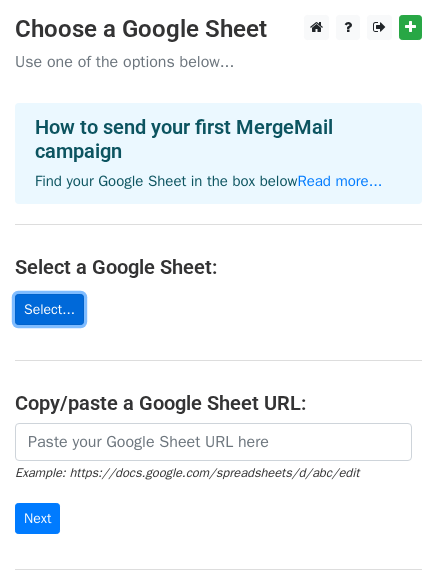 click on "Select..." at bounding box center [49, 309] 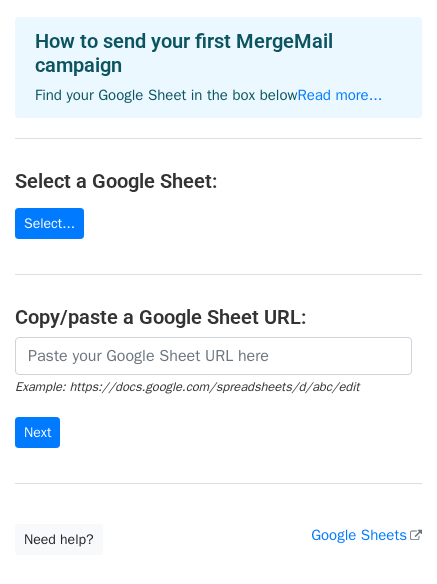scroll, scrollTop: 217, scrollLeft: 0, axis: vertical 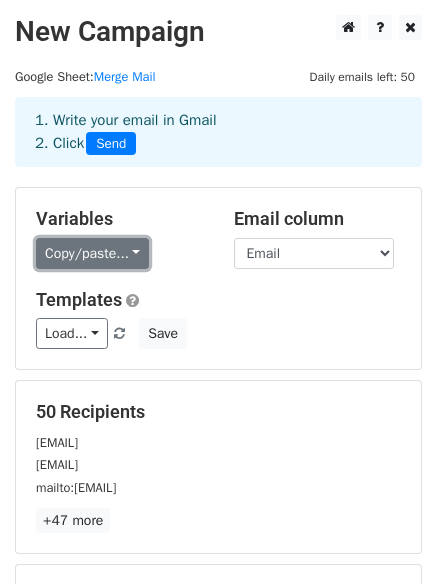 click on "Copy/paste..." at bounding box center (92, 253) 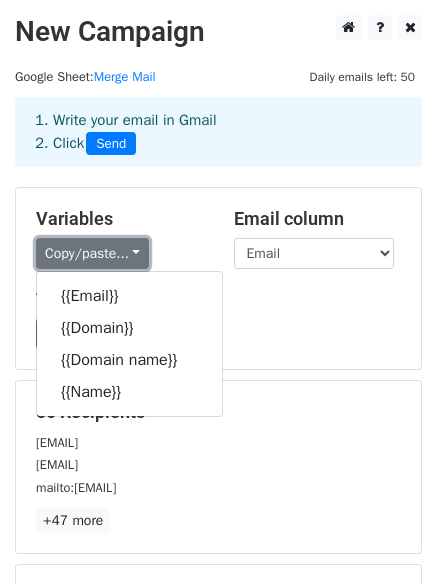 click on "Copy/paste..." at bounding box center [92, 253] 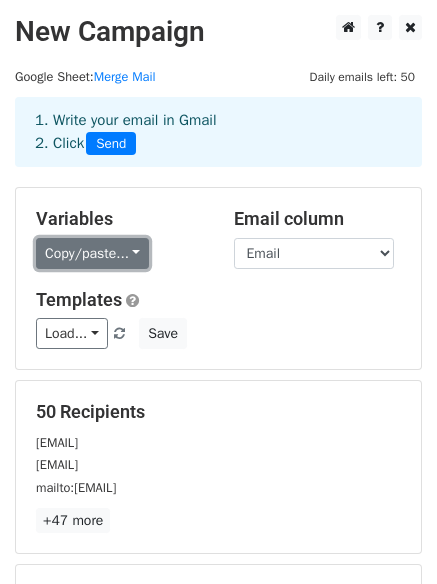 click on "Copy/paste..." at bounding box center [92, 253] 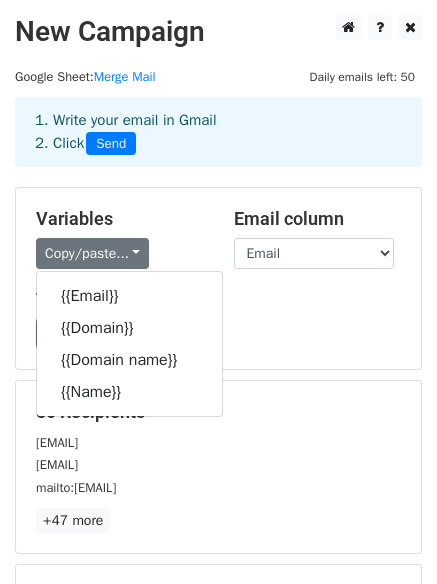click on "Variables
Copy/paste...
{{EMAIL}}
{{Domain}}
{{Domain name}}
{{Name}}
Email column
Email
Domain
Domain name
Name
Templates
Save" at bounding box center [218, 278] 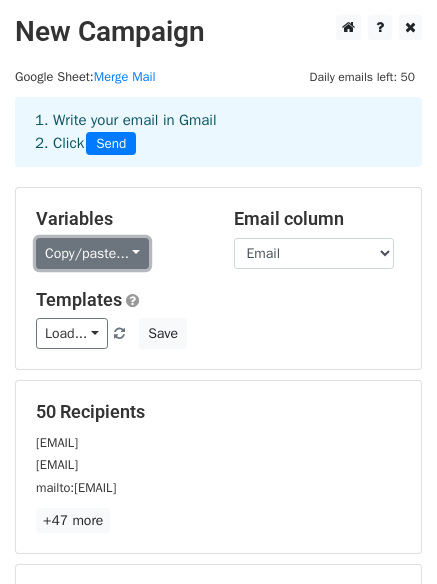 click on "Copy/paste..." at bounding box center (92, 253) 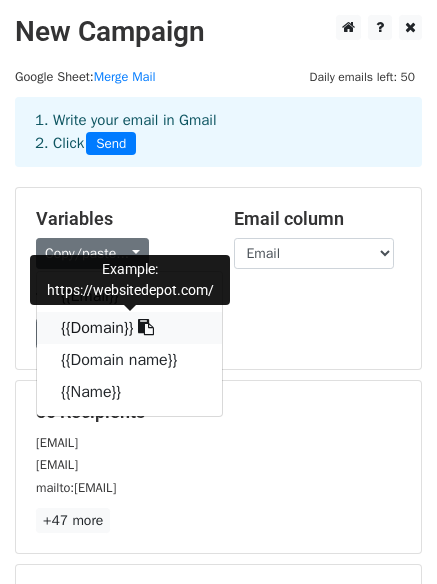 click at bounding box center (146, 327) 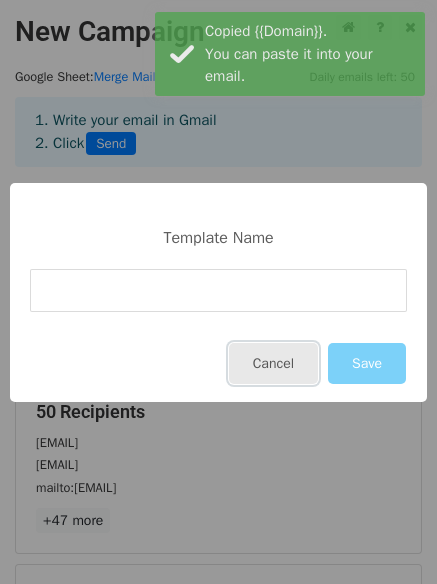click on "Cancel" at bounding box center (273, 363) 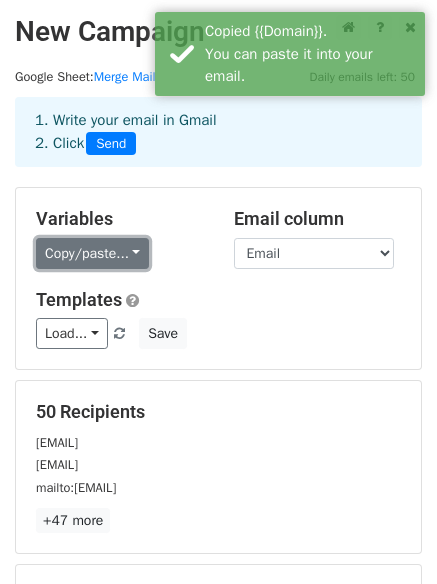 click on "Copy/paste..." at bounding box center [92, 253] 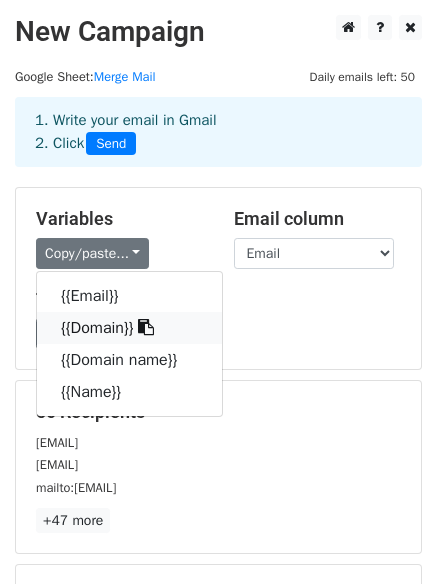 click at bounding box center [146, 327] 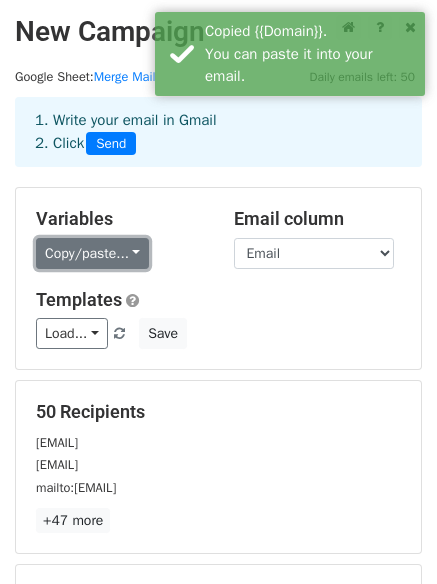 click on "Copy/paste..." at bounding box center (92, 253) 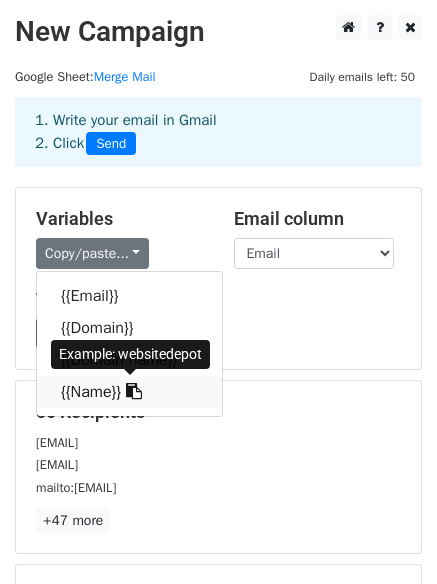 click at bounding box center [134, 391] 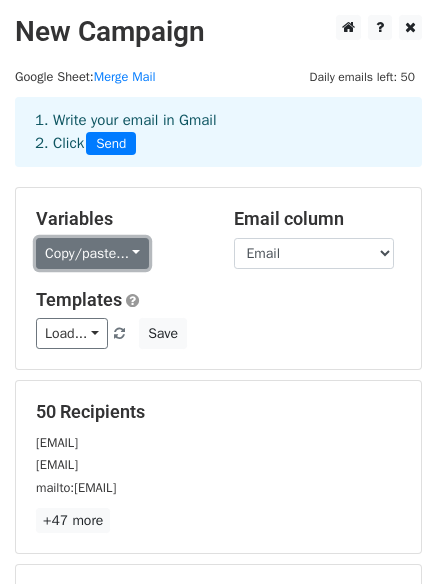 drag, startPoint x: 2, startPoint y: 367, endPoint x: 130, endPoint y: 252, distance: 172.07266 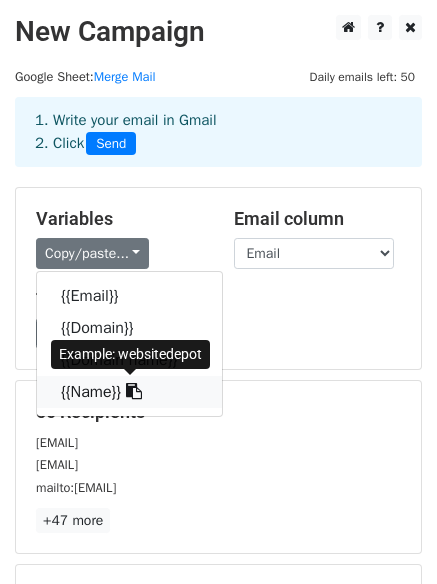 click at bounding box center (134, 391) 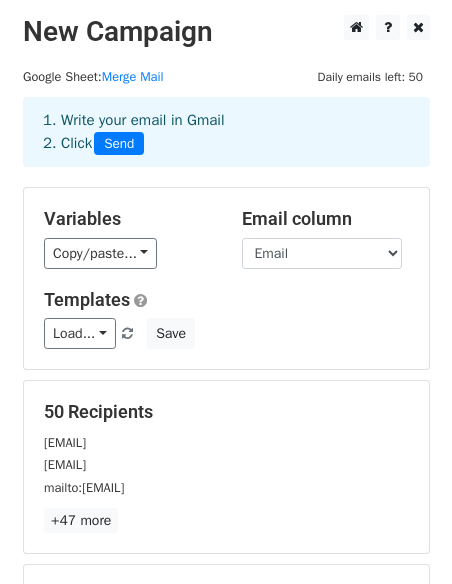 scroll, scrollTop: 272, scrollLeft: 0, axis: vertical 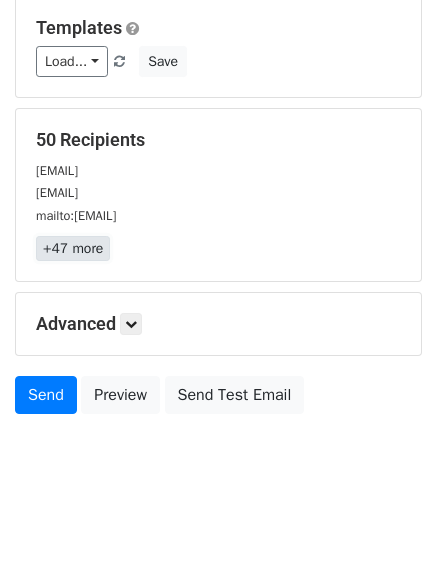 click on "+47 more" at bounding box center [73, 248] 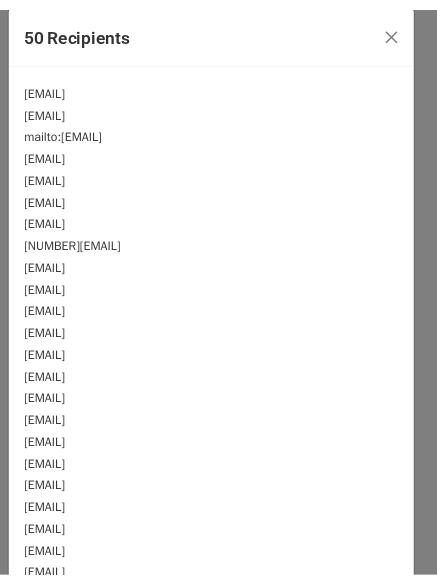 scroll, scrollTop: 0, scrollLeft: 0, axis: both 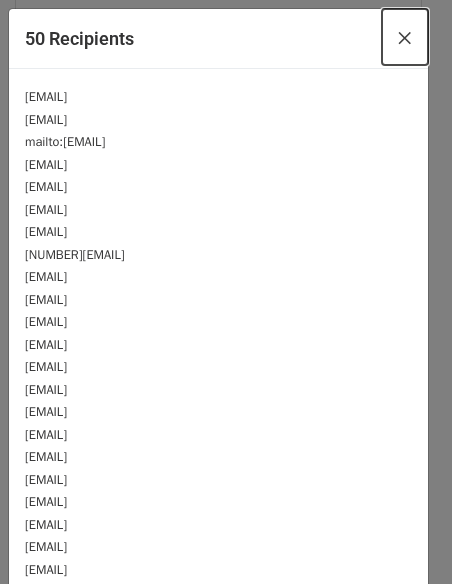 click on "×" at bounding box center [405, 37] 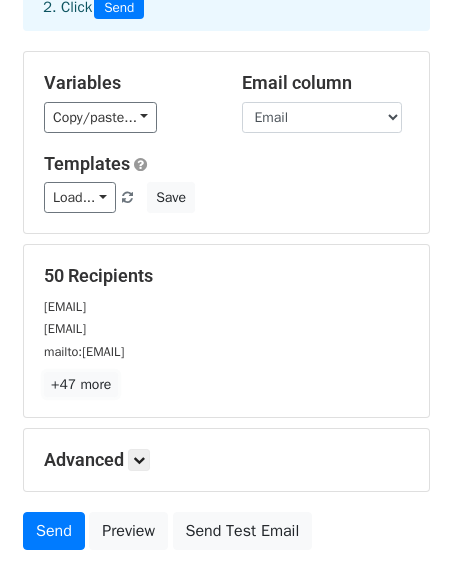 scroll, scrollTop: 72, scrollLeft: 0, axis: vertical 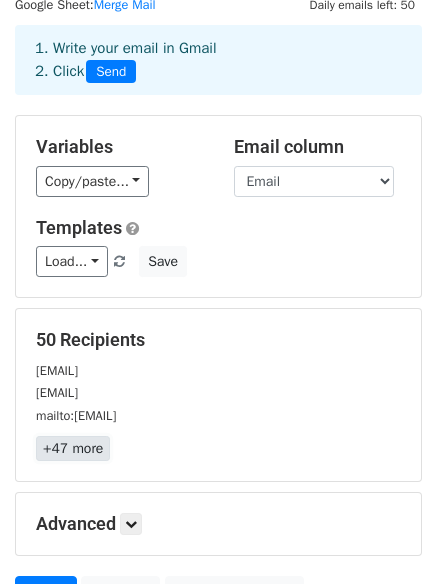 click on "+47 more" at bounding box center [73, 448] 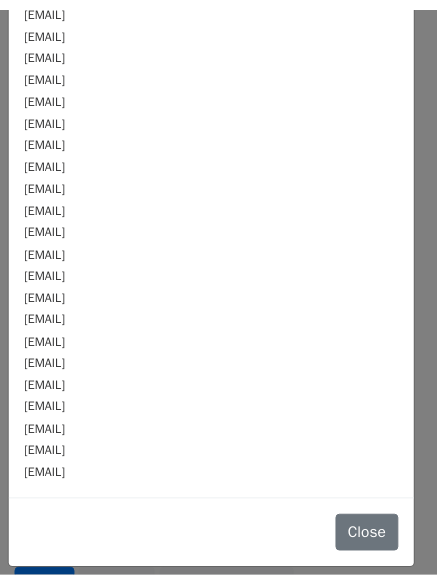 scroll, scrollTop: 0, scrollLeft: 0, axis: both 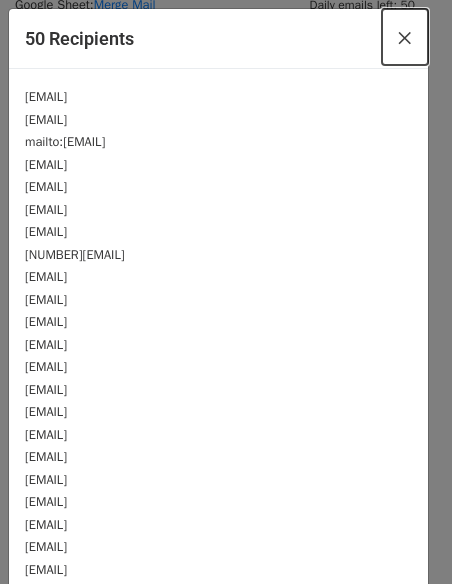 click on "×" at bounding box center [405, 37] 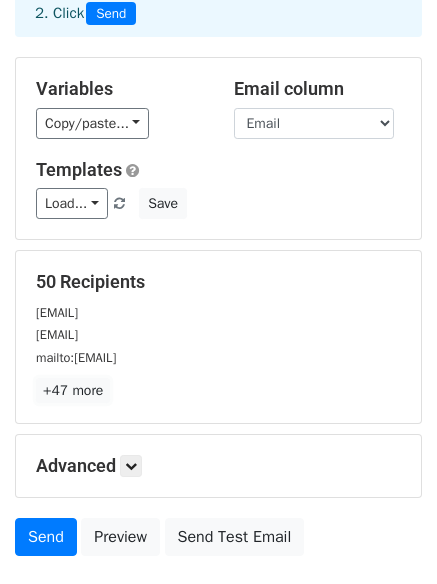 scroll, scrollTop: 272, scrollLeft: 0, axis: vertical 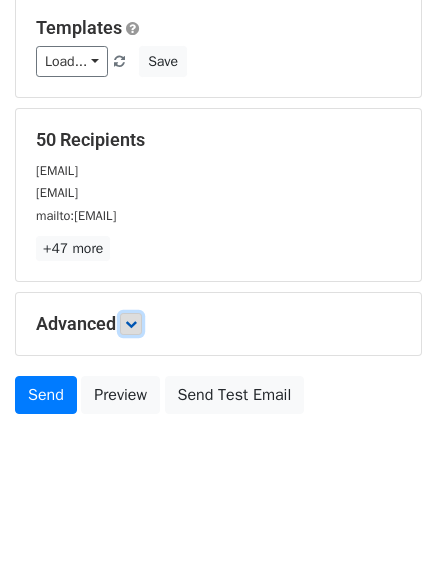 click at bounding box center (131, 324) 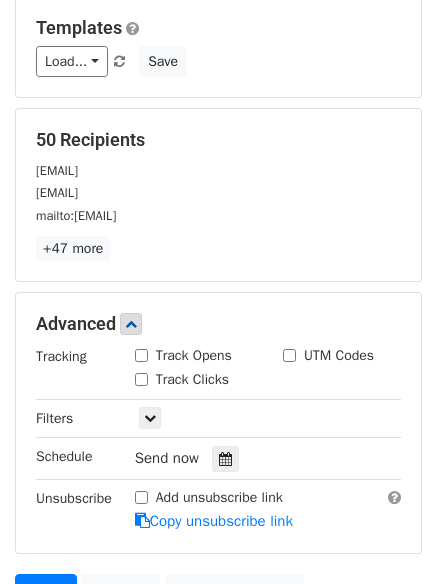 click on "Track Opens" at bounding box center [141, 355] 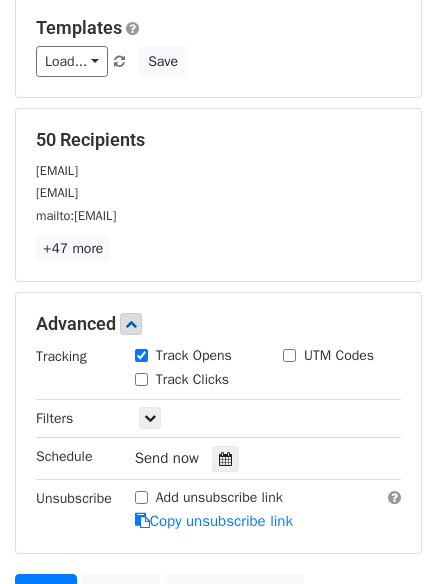 click on "Track Clicks" at bounding box center [141, 379] 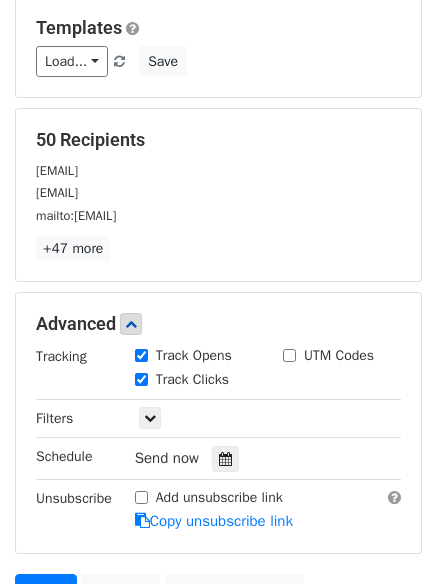click on "UTM Codes" at bounding box center [289, 355] 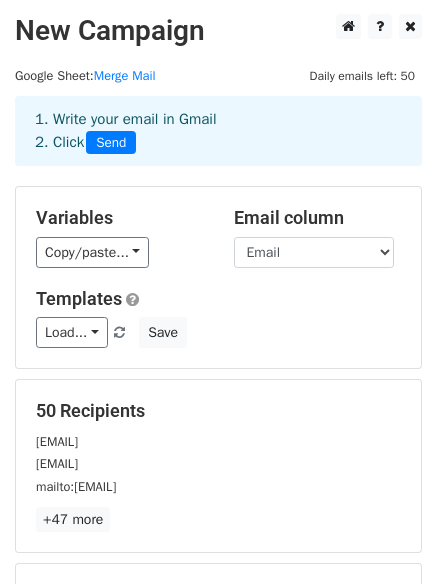 scroll, scrollTop: 0, scrollLeft: 0, axis: both 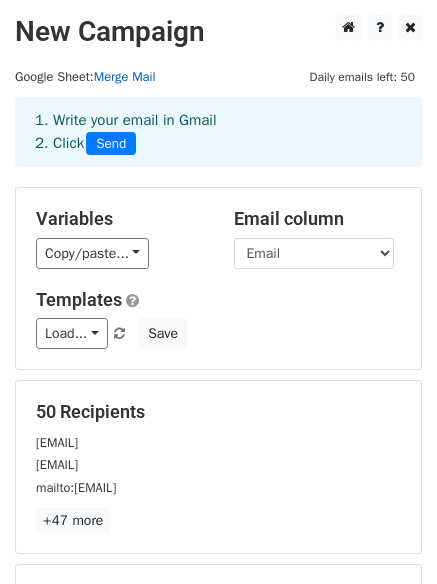click on "Merge Mail" at bounding box center [125, 77] 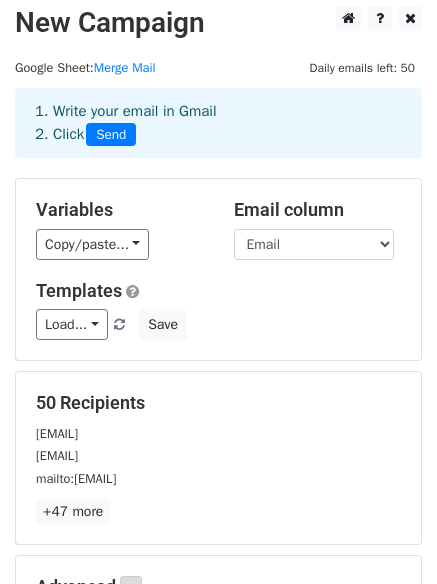 scroll, scrollTop: 0, scrollLeft: 0, axis: both 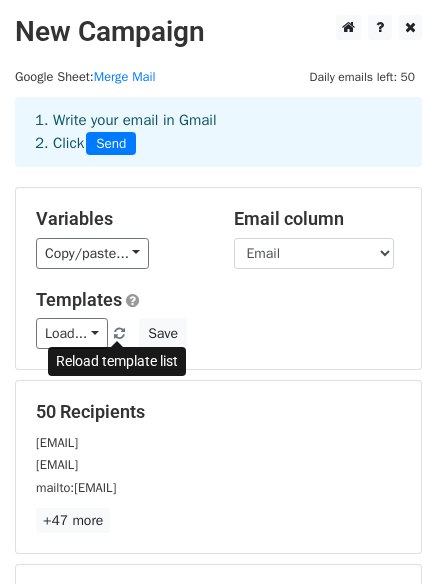 click at bounding box center (119, 334) 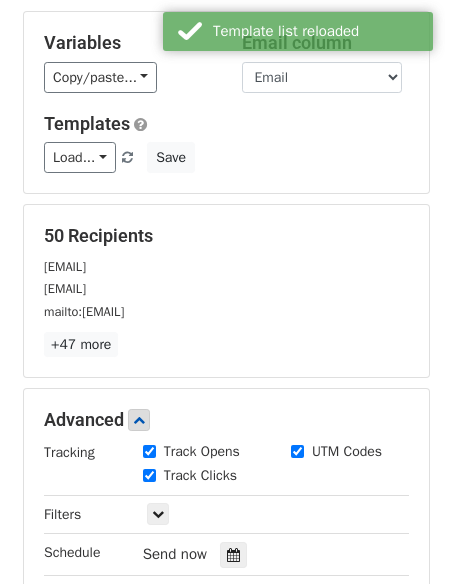 scroll, scrollTop: 200, scrollLeft: 0, axis: vertical 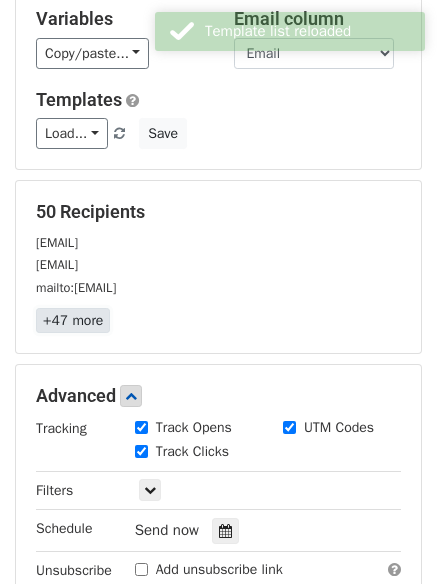 click on "+47 more" at bounding box center [73, 320] 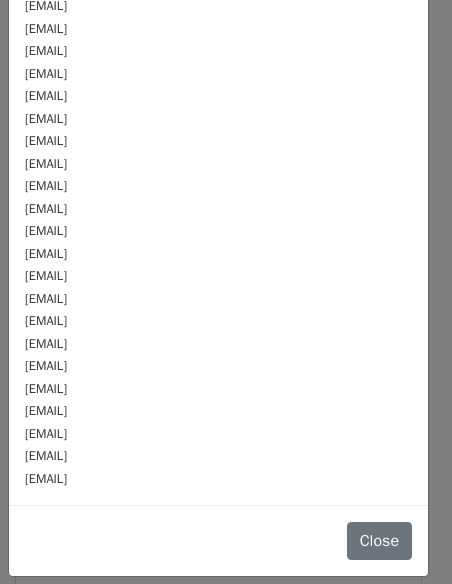 scroll, scrollTop: 722, scrollLeft: 0, axis: vertical 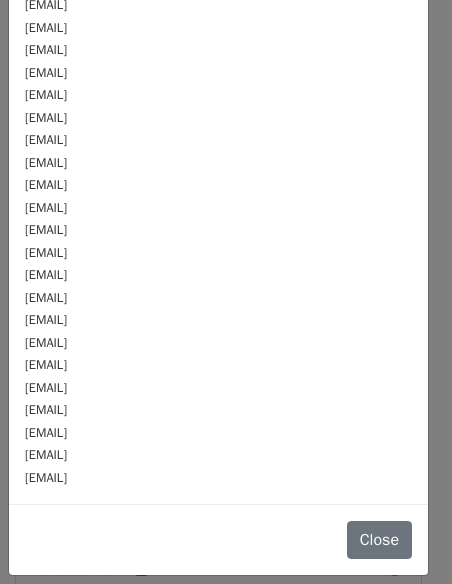drag, startPoint x: 209, startPoint y: 479, endPoint x: 18, endPoint y: 483, distance: 191.04189 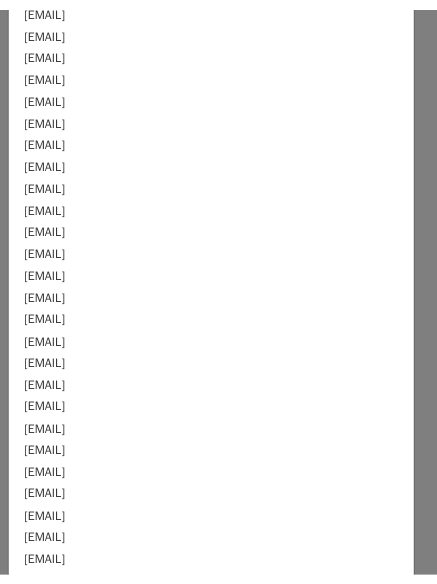 scroll, scrollTop: 722, scrollLeft: 0, axis: vertical 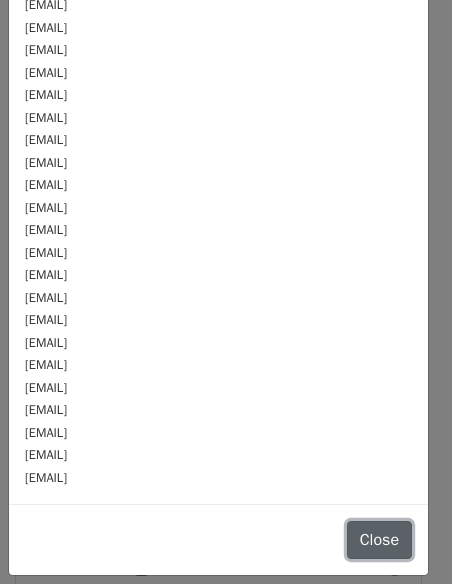 click on "Close" at bounding box center (379, 540) 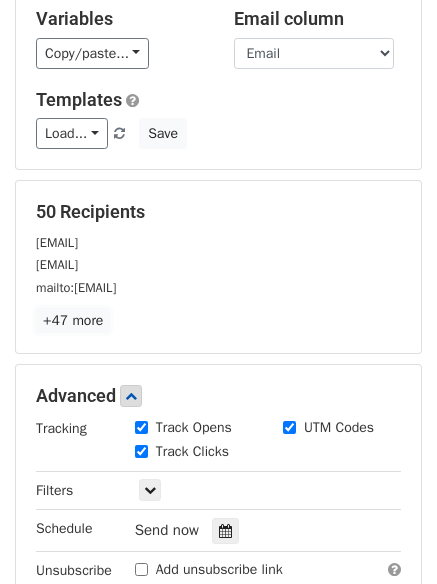 scroll, scrollTop: 0, scrollLeft: 0, axis: both 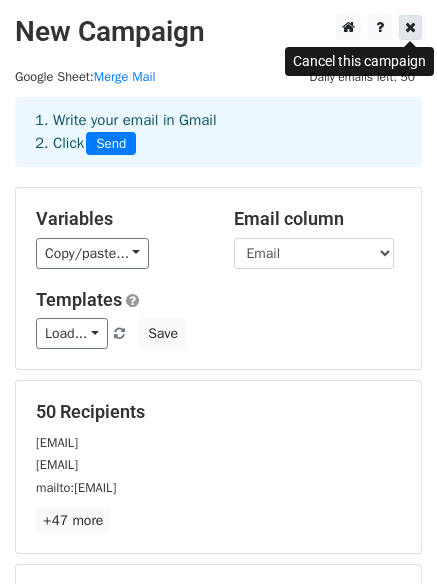 click at bounding box center [410, 27] 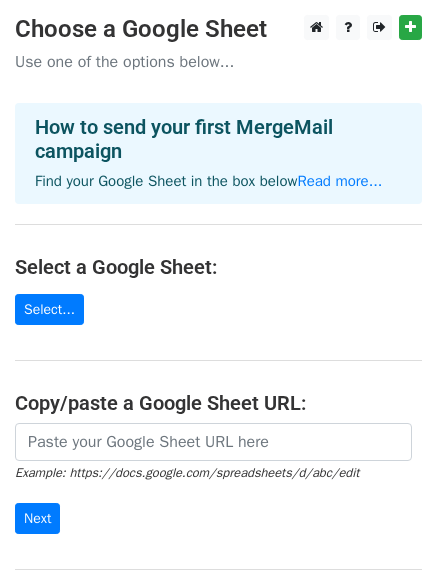 scroll, scrollTop: 0, scrollLeft: 0, axis: both 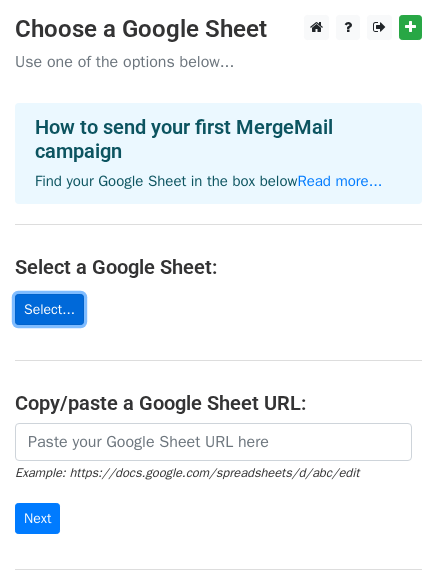 click on "Select..." at bounding box center [49, 309] 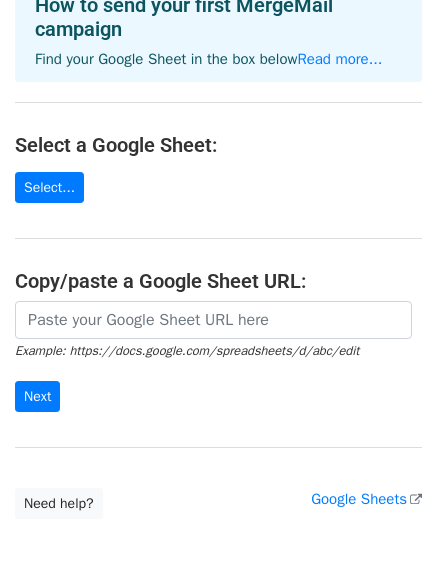 scroll, scrollTop: 217, scrollLeft: 0, axis: vertical 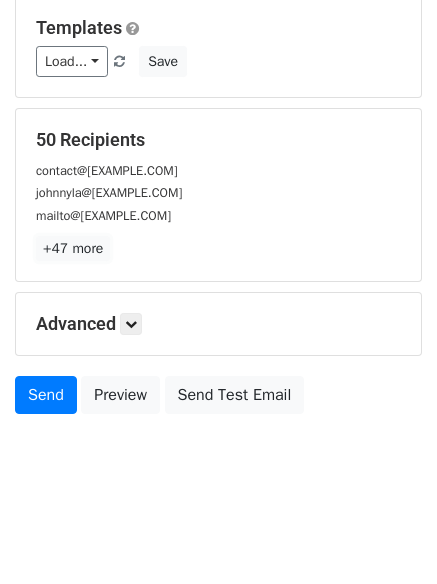 click on "+47 more" at bounding box center [73, 248] 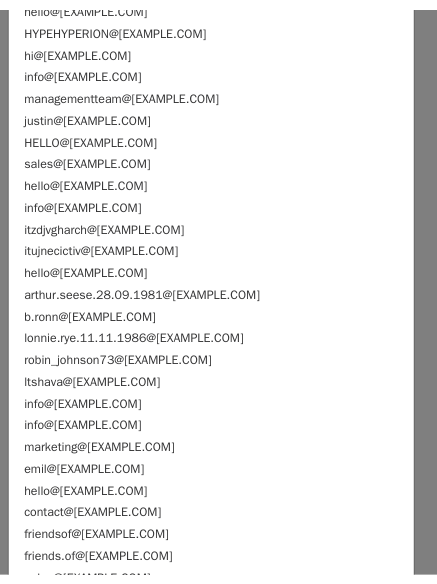 scroll, scrollTop: 0, scrollLeft: 0, axis: both 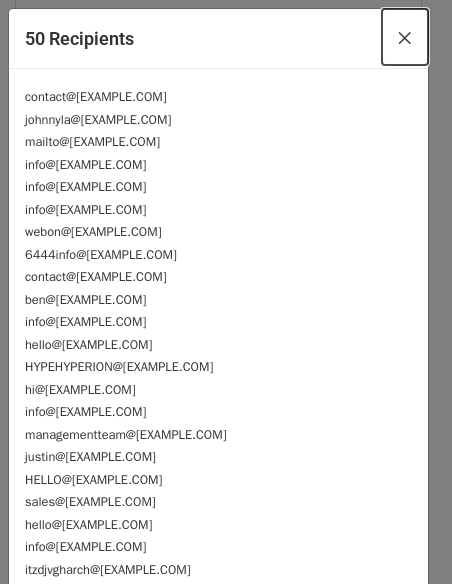 click on "×" at bounding box center [405, 37] 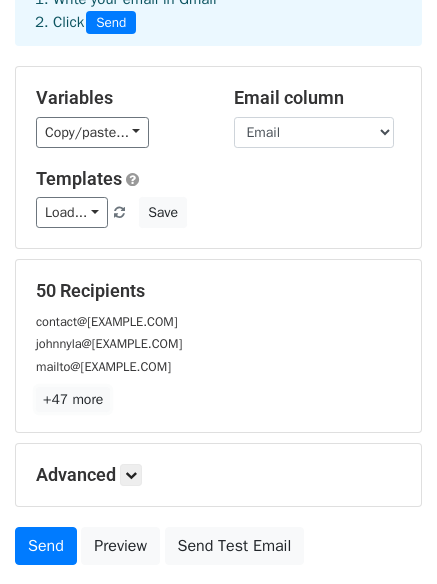 scroll, scrollTop: 0, scrollLeft: 0, axis: both 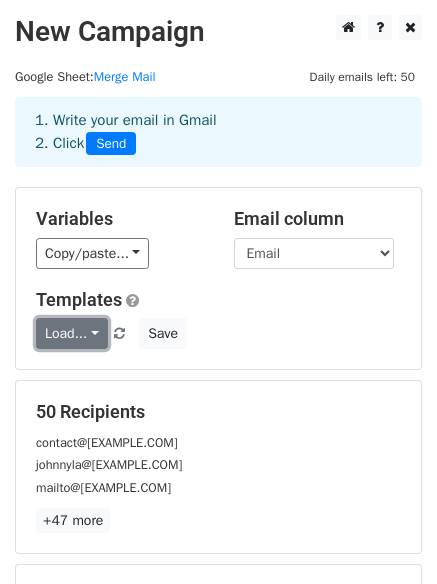 click on "Load..." at bounding box center [72, 333] 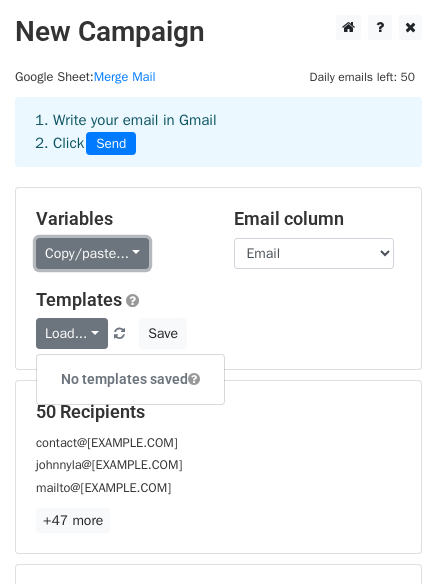 click on "Copy/paste..." at bounding box center (92, 253) 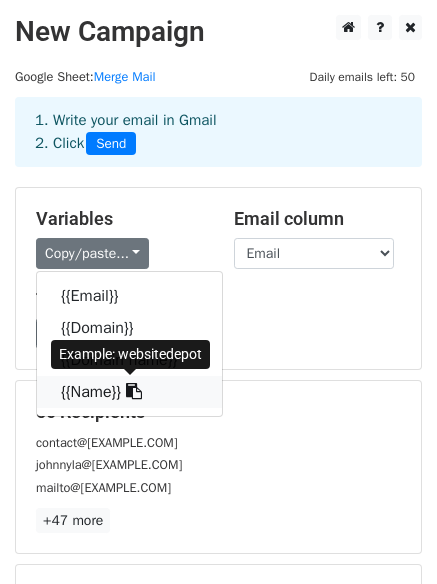 click at bounding box center [134, 391] 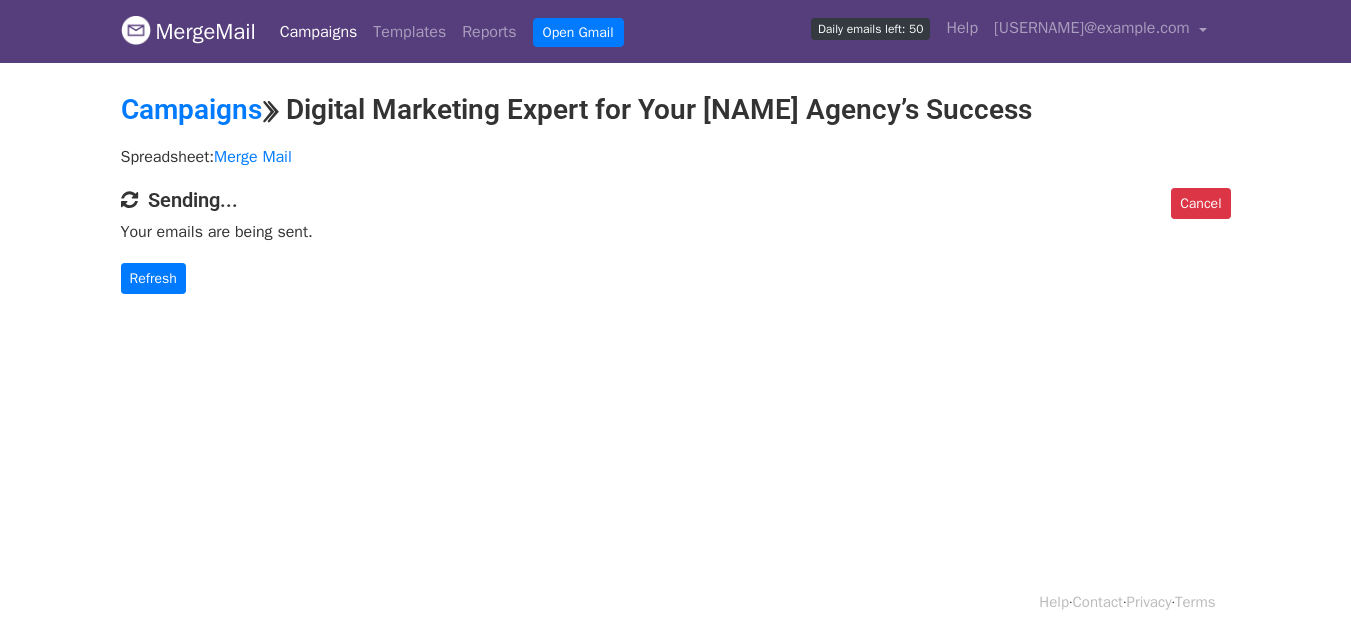 scroll, scrollTop: 0, scrollLeft: 0, axis: both 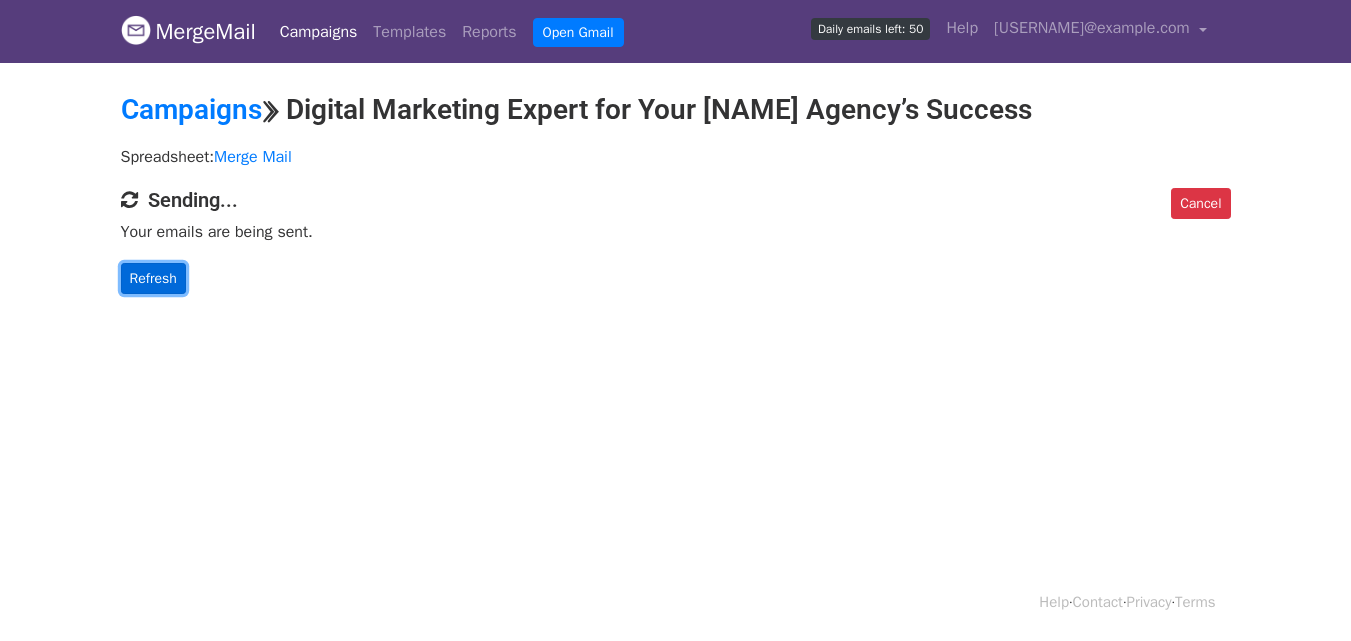 click on "Refresh" at bounding box center (153, 278) 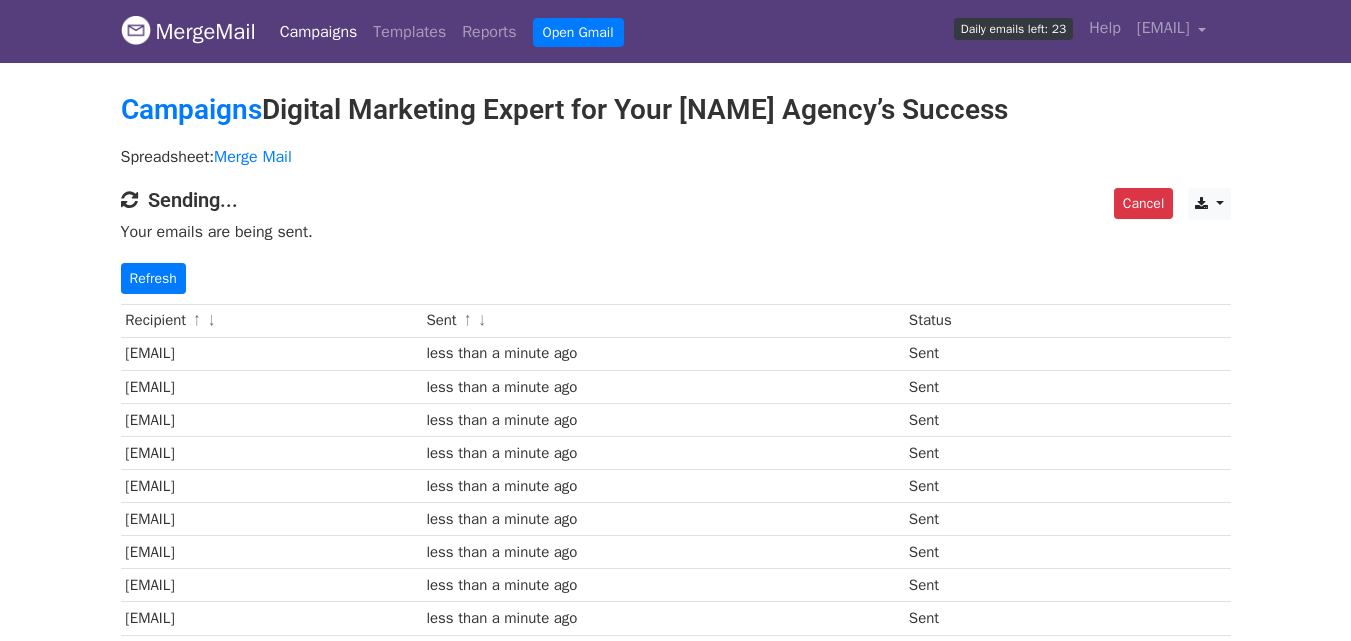 scroll, scrollTop: 0, scrollLeft: 0, axis: both 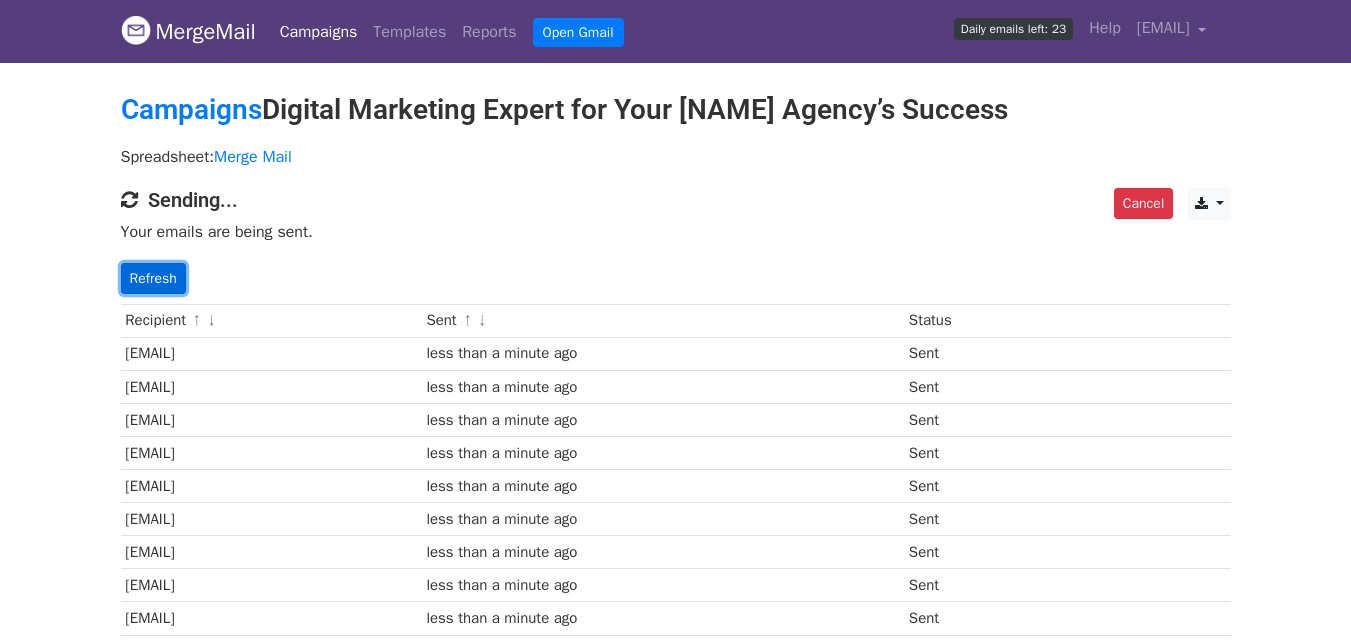click on "Refresh" at bounding box center [153, 278] 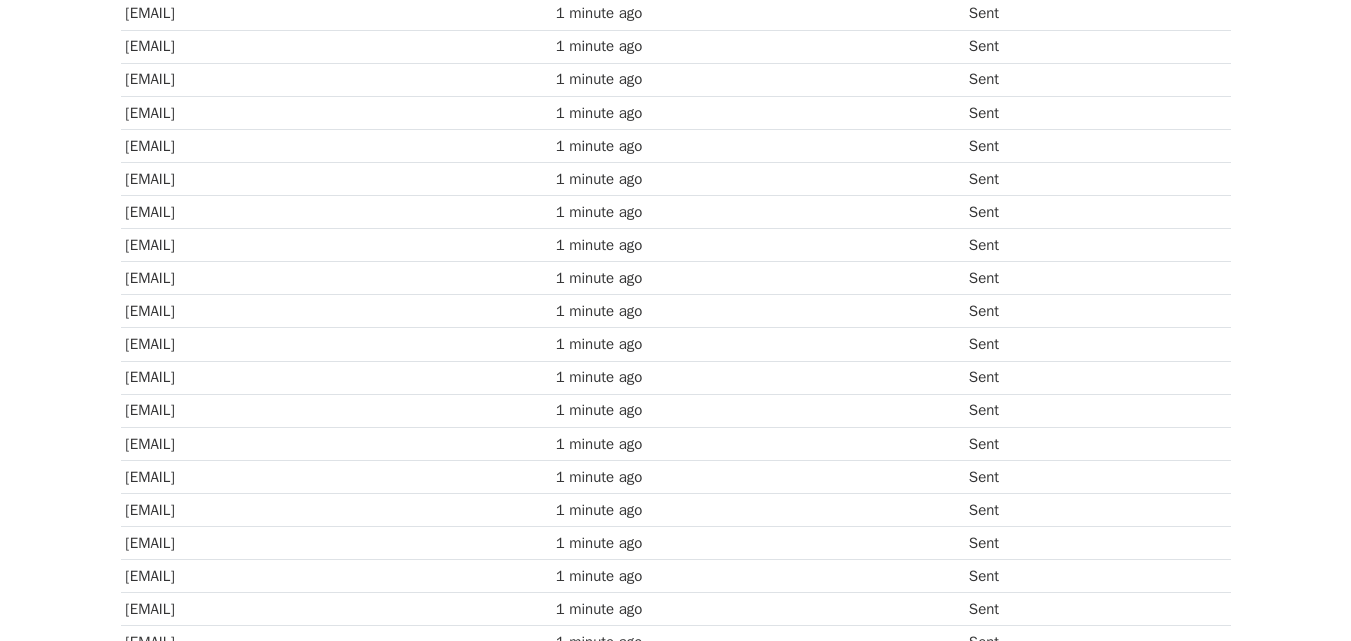scroll, scrollTop: 1524, scrollLeft: 0, axis: vertical 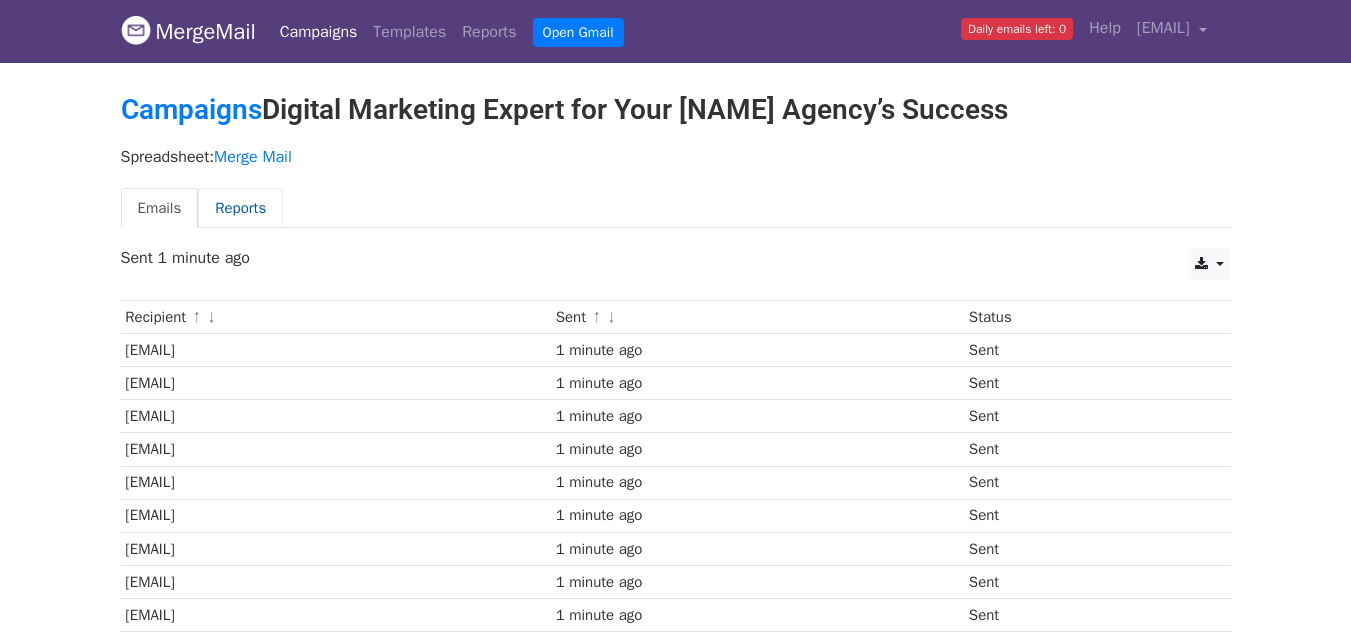 click on "Reports" at bounding box center (240, 208) 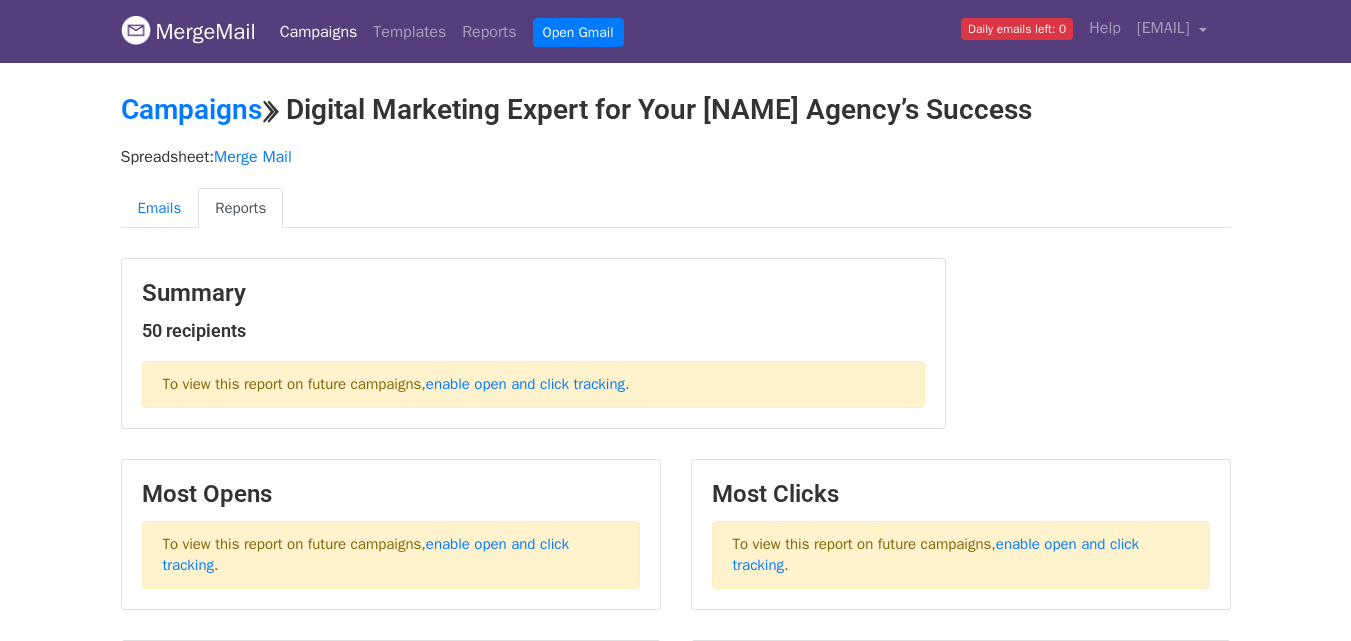 scroll, scrollTop: 0, scrollLeft: 0, axis: both 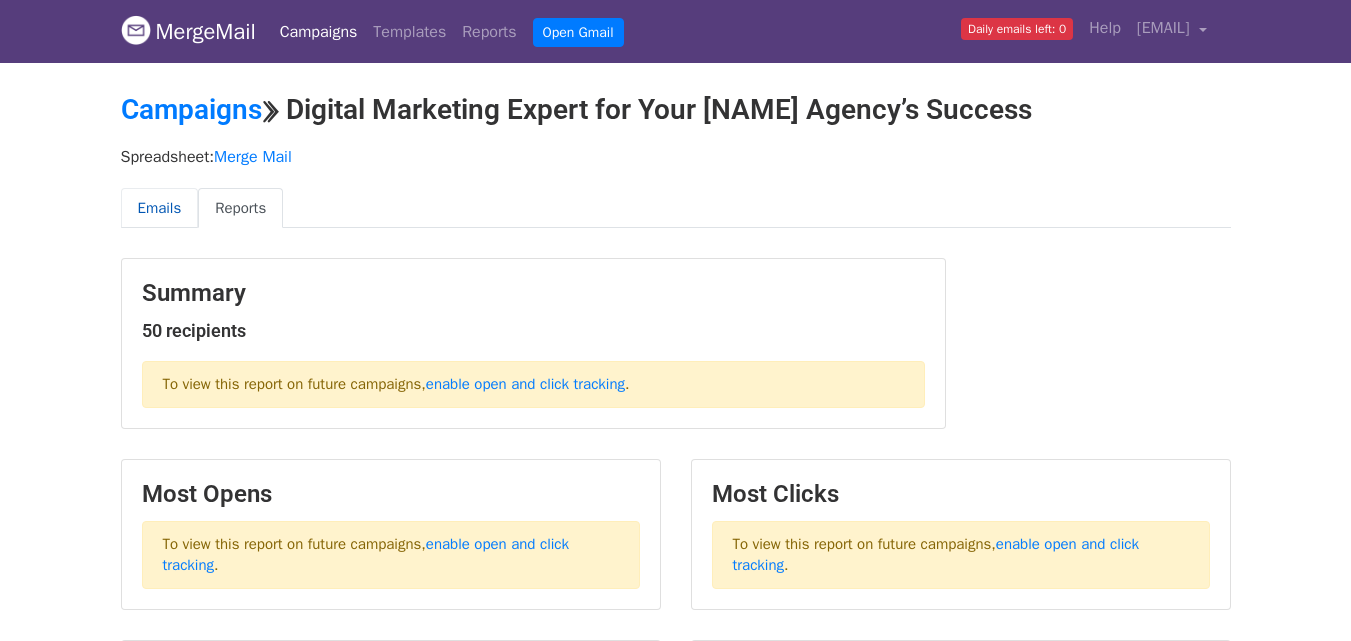 click on "Emails" at bounding box center [160, 208] 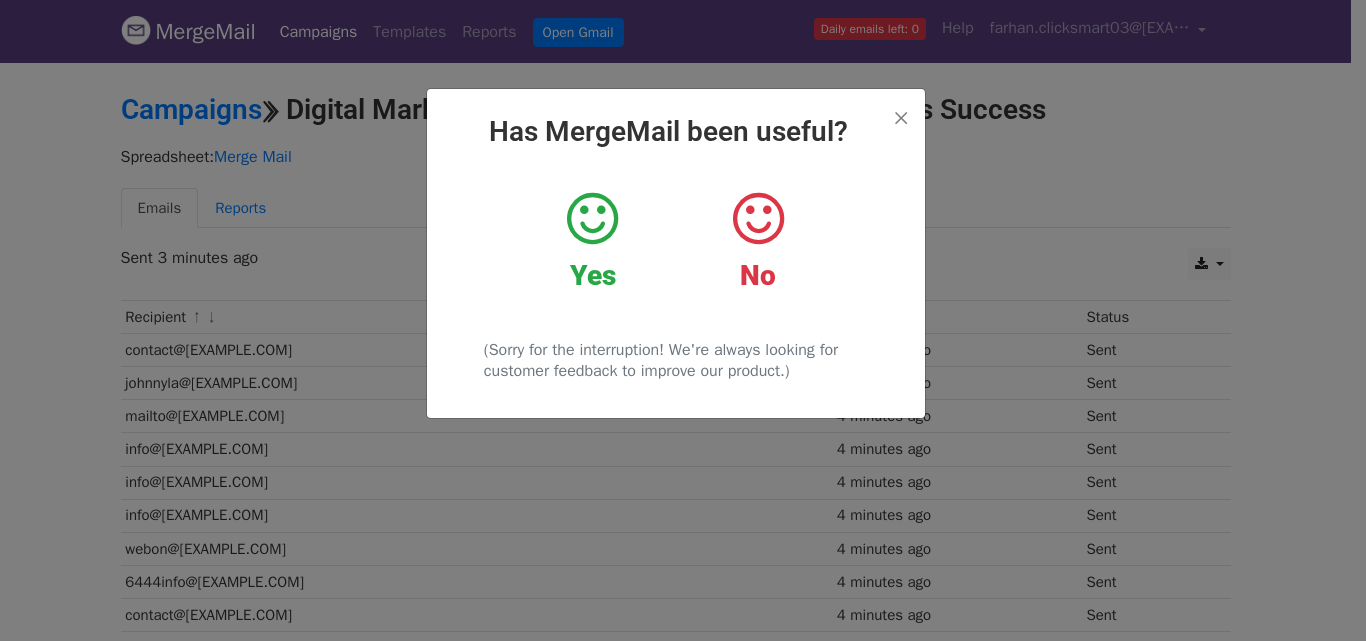 scroll, scrollTop: 0, scrollLeft: 0, axis: both 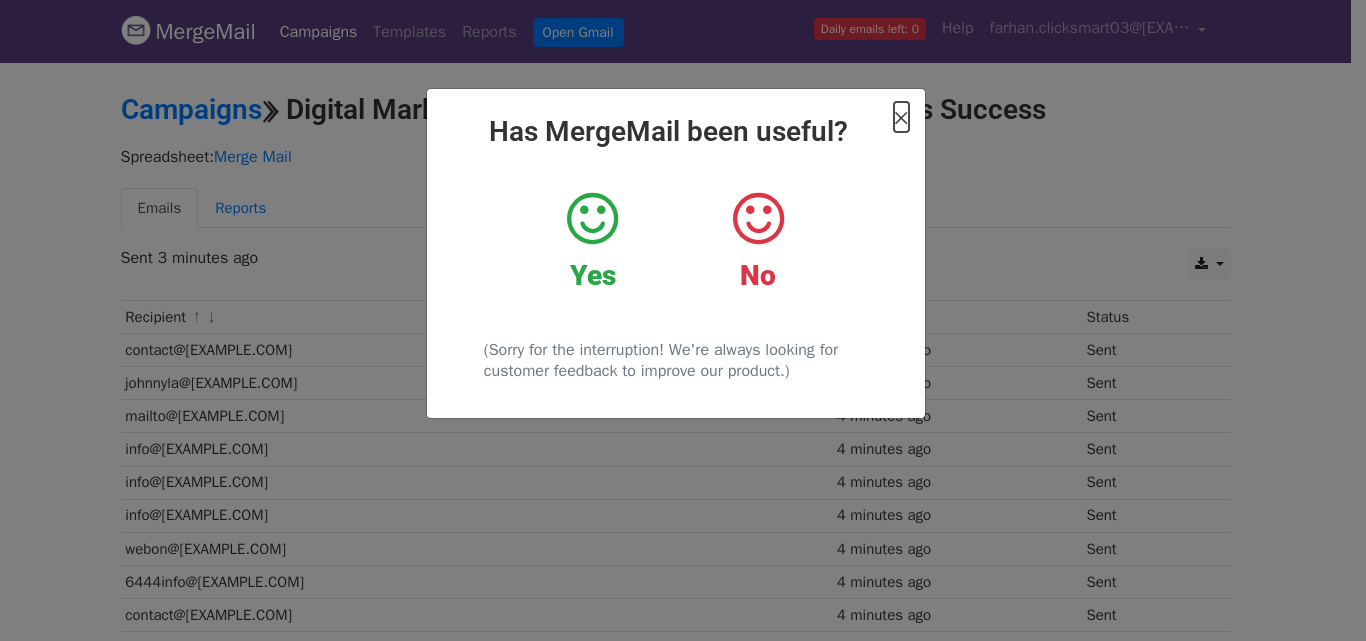 click on "×" at bounding box center [901, 117] 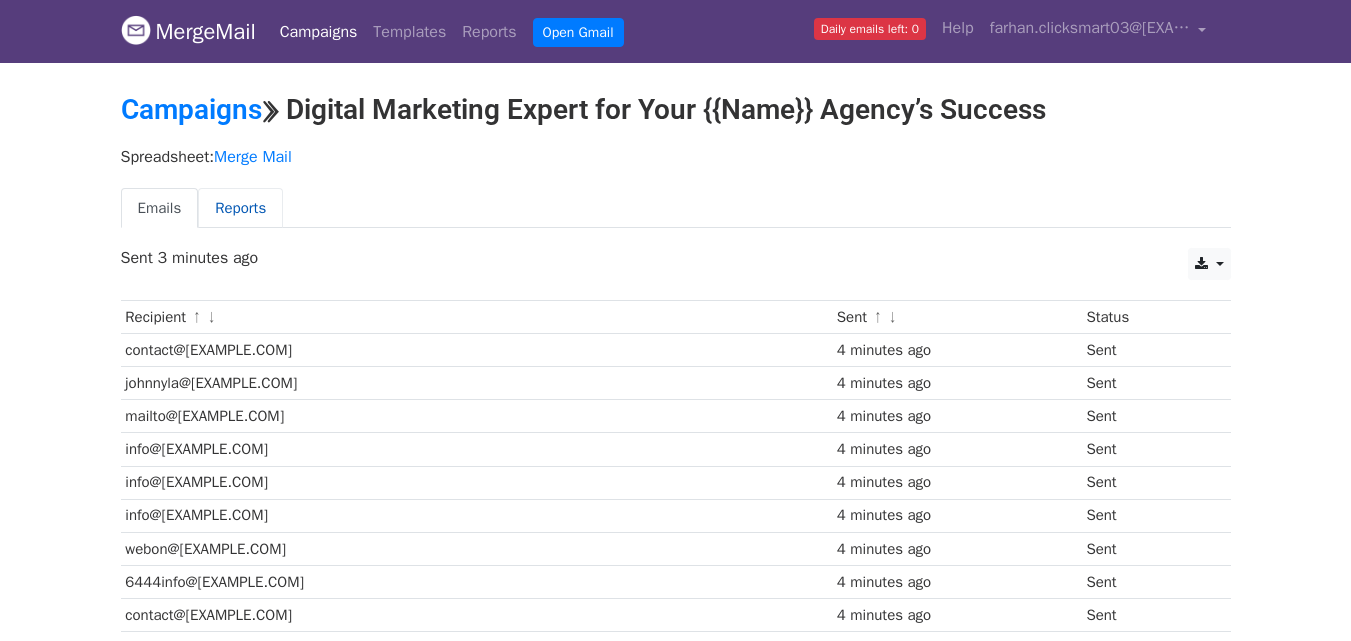 click on "Reports" at bounding box center [240, 208] 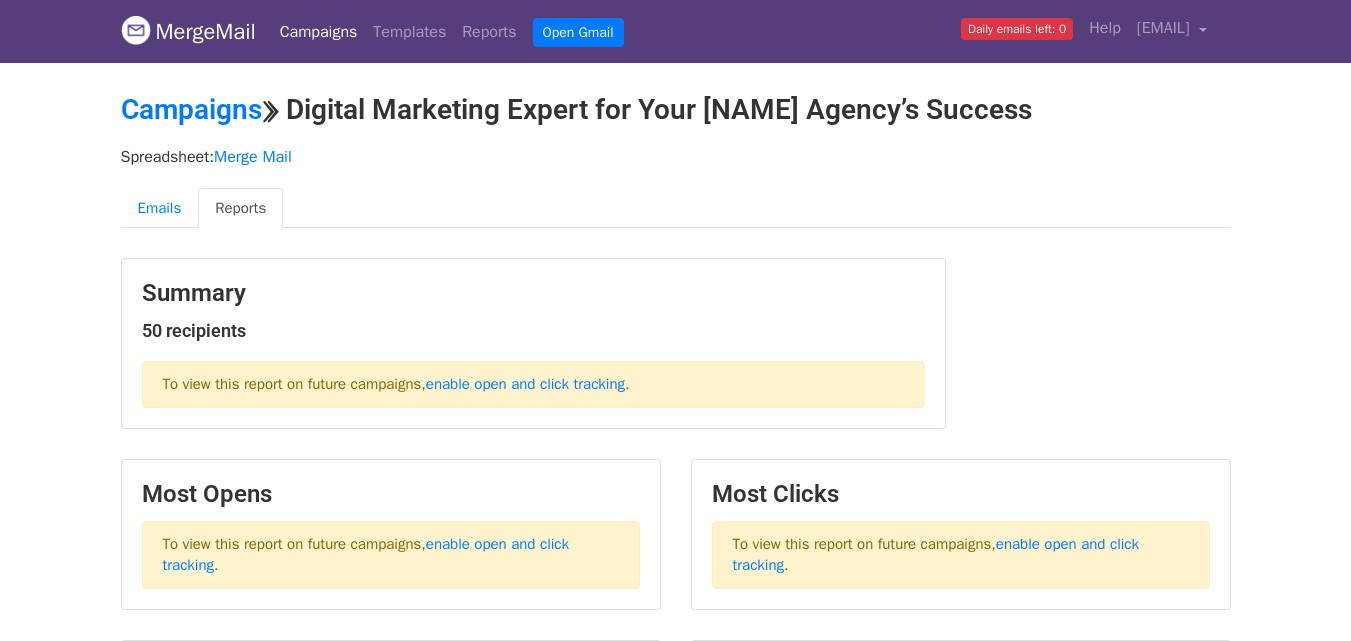 scroll, scrollTop: 0, scrollLeft: 0, axis: both 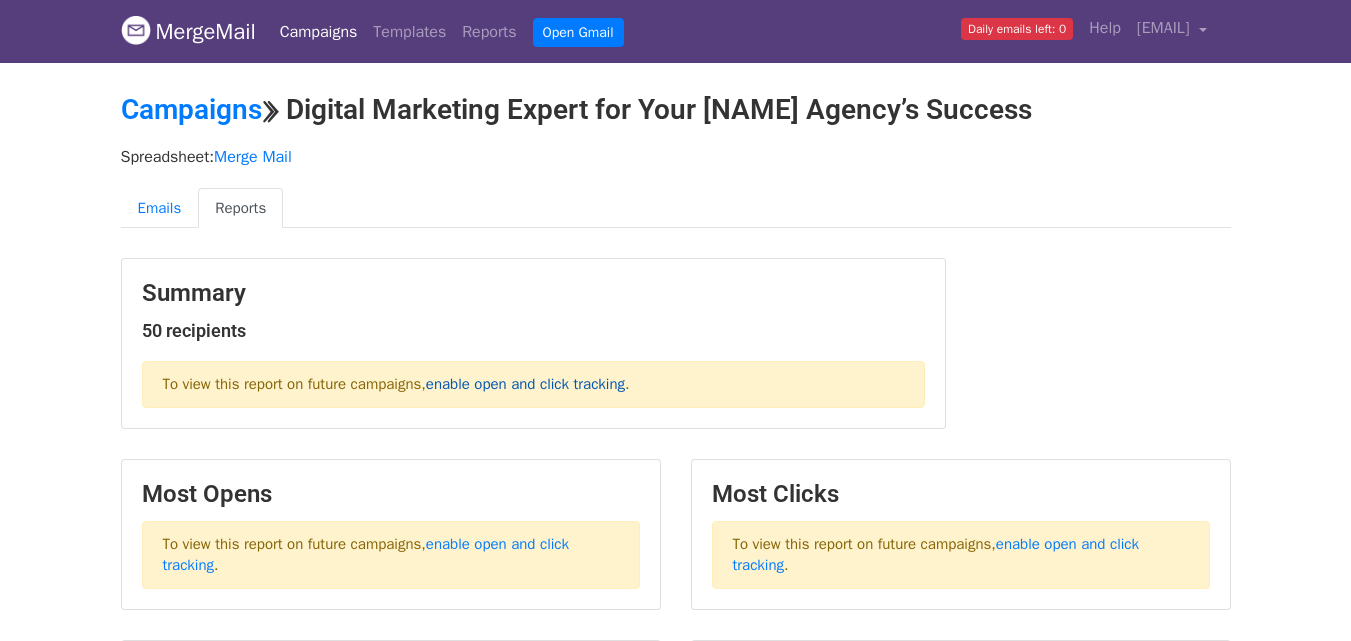 click on "enable open and click tracking" at bounding box center [525, 384] 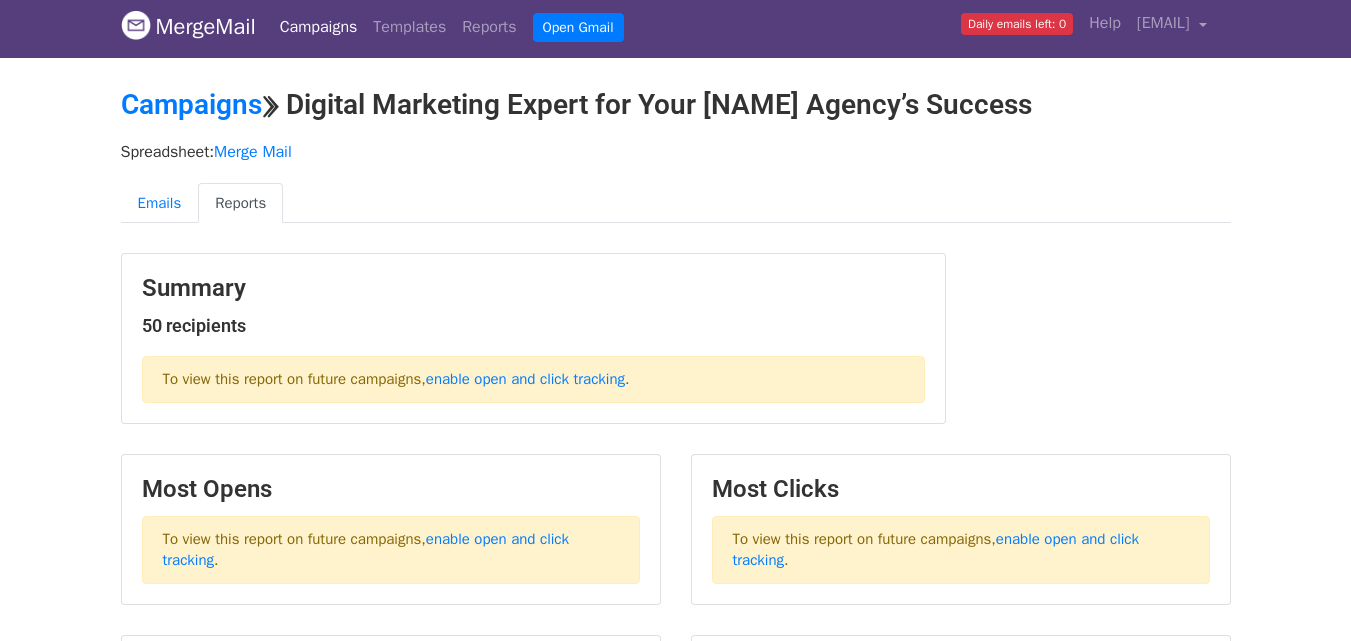 scroll, scrollTop: 0, scrollLeft: 0, axis: both 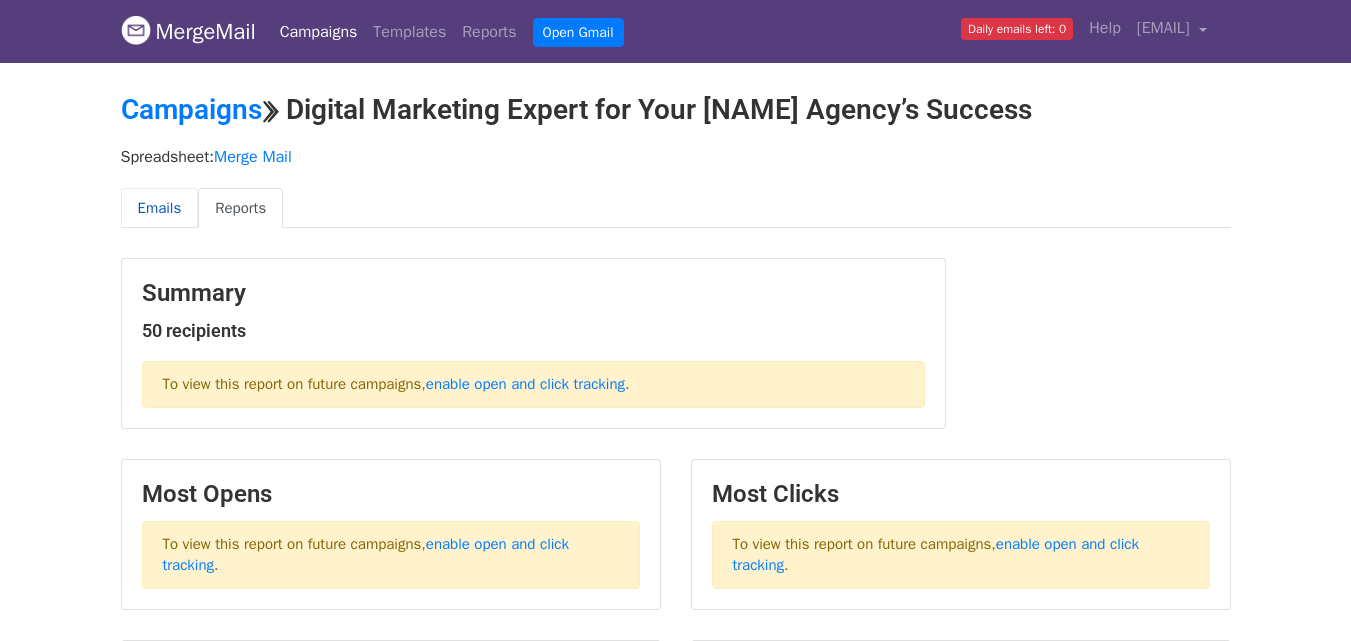click on "Emails" at bounding box center [160, 208] 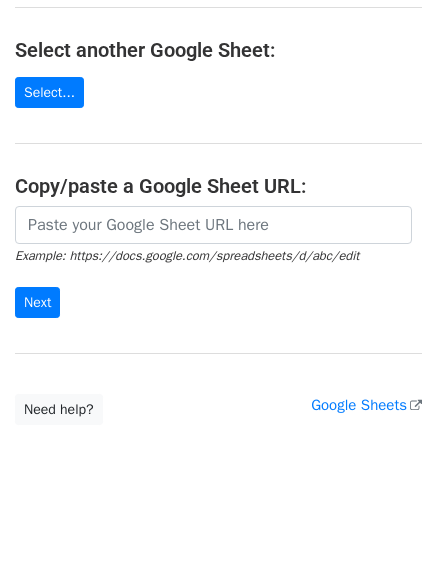 scroll, scrollTop: 212, scrollLeft: 0, axis: vertical 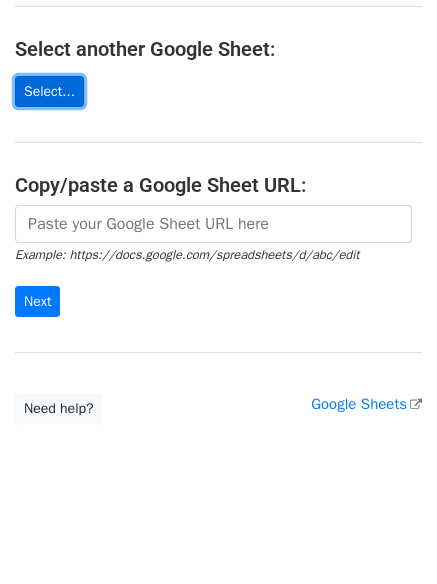 click on "Select..." at bounding box center [49, 91] 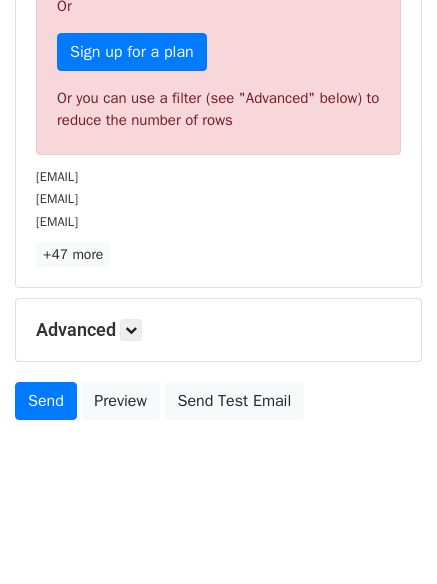 scroll, scrollTop: 705, scrollLeft: 0, axis: vertical 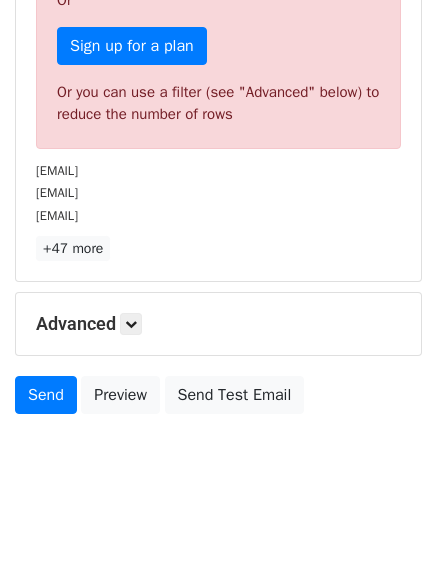 click on "Advanced" at bounding box center [218, 324] 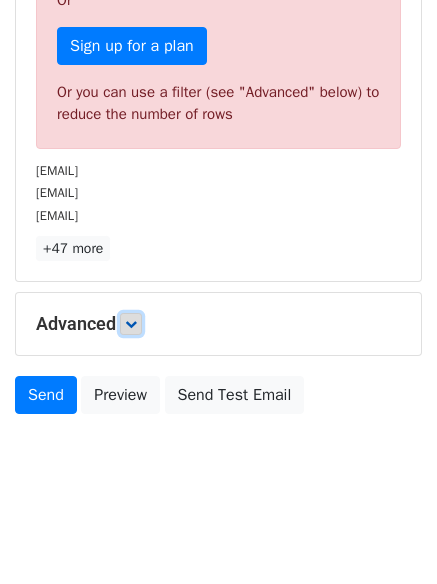 click at bounding box center [131, 324] 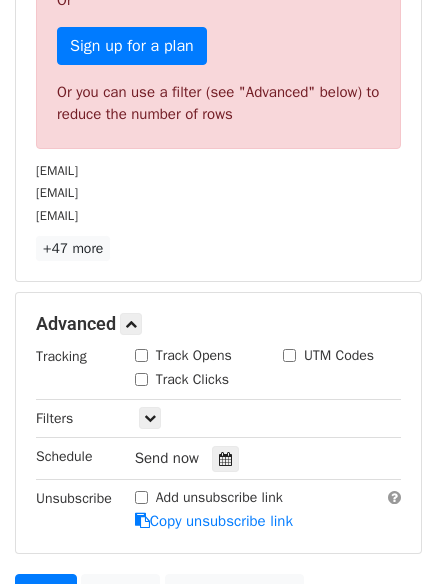 click on "Track Opens" at bounding box center (141, 355) 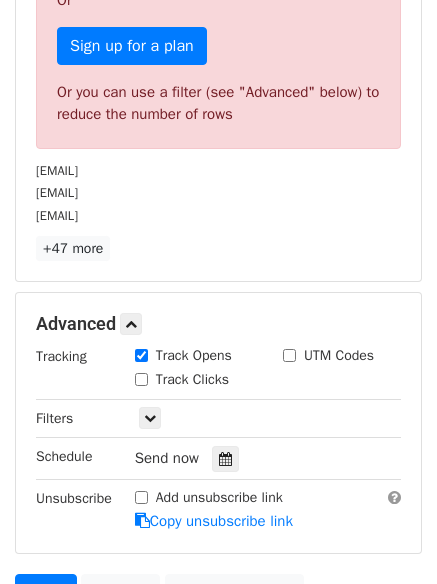 click on "Track Clicks" at bounding box center (141, 379) 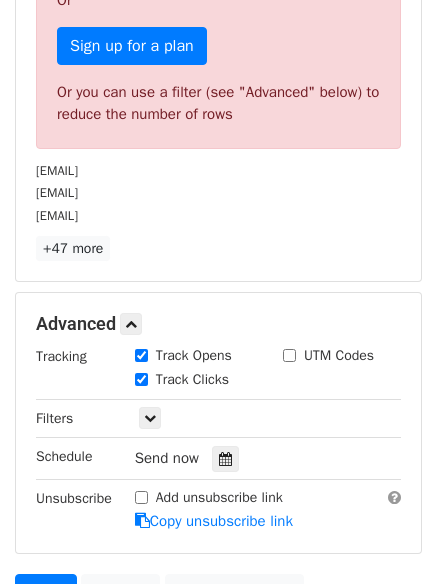 click on "UTM Codes" at bounding box center [289, 355] 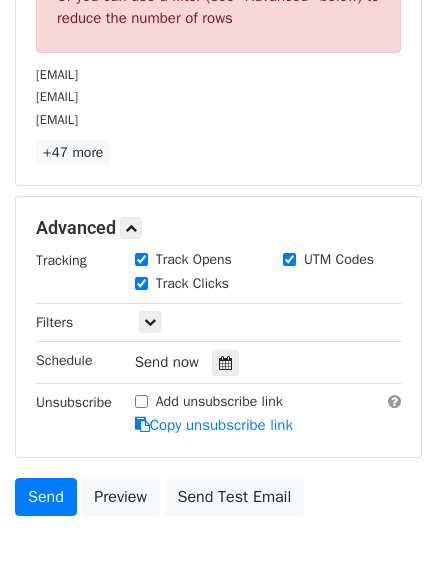 scroll, scrollTop: 501, scrollLeft: 0, axis: vertical 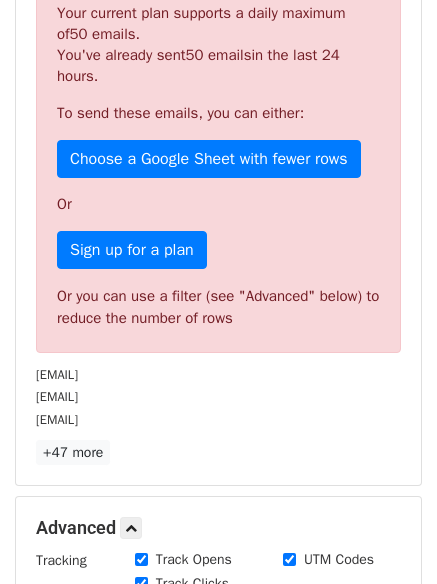 click on "[EMAIL]" at bounding box center (218, 396) 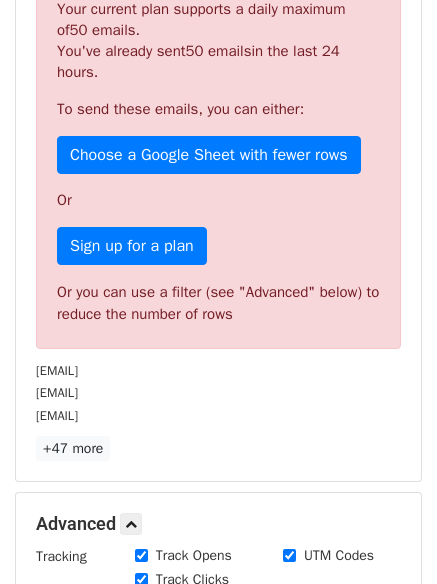 scroll, scrollTop: 501, scrollLeft: 0, axis: vertical 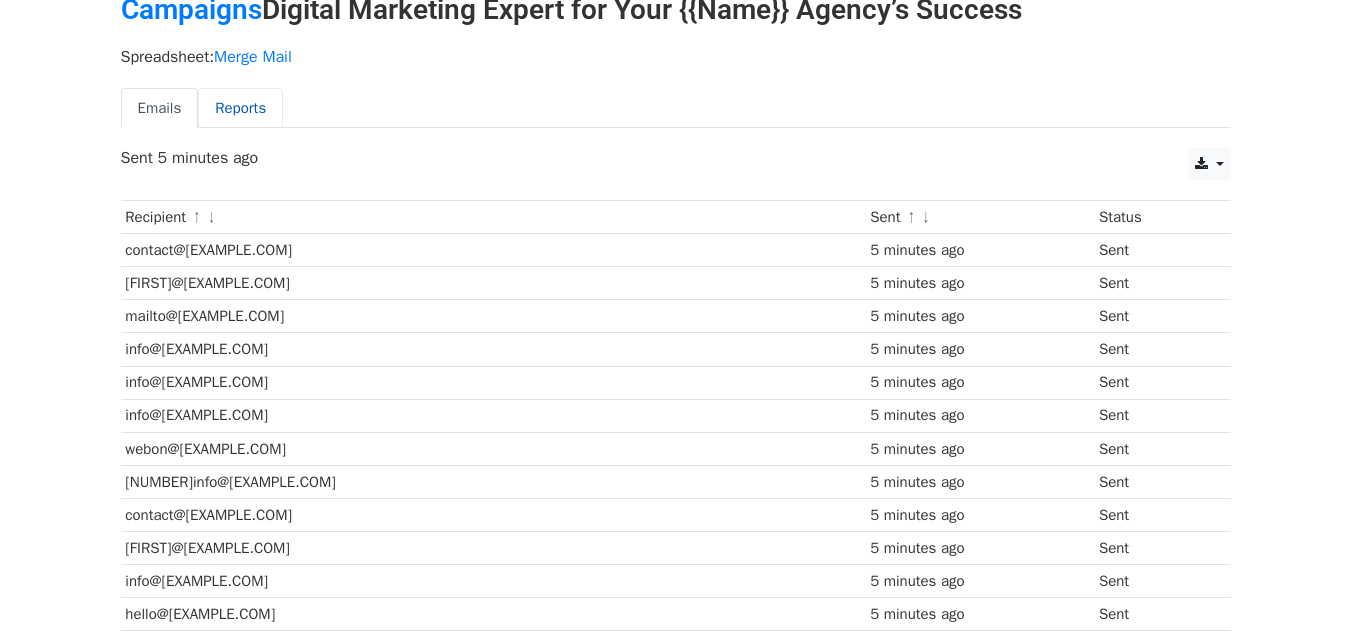 click on "Reports" at bounding box center [240, 108] 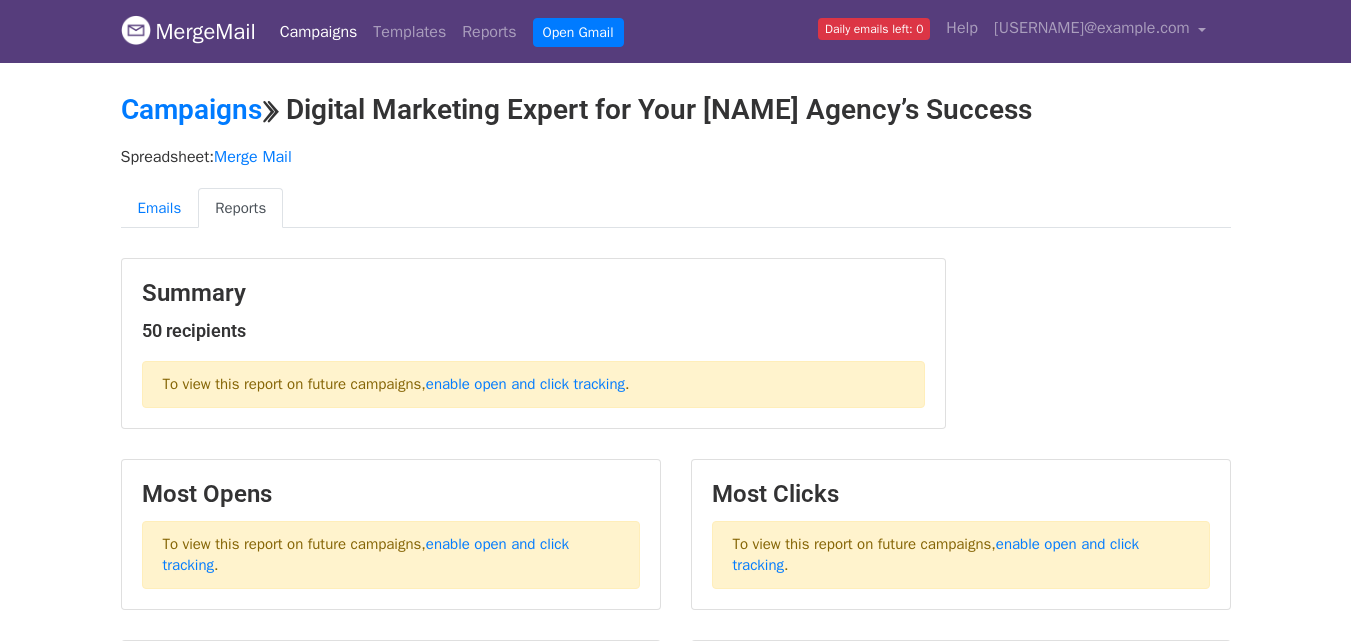 scroll, scrollTop: 0, scrollLeft: 0, axis: both 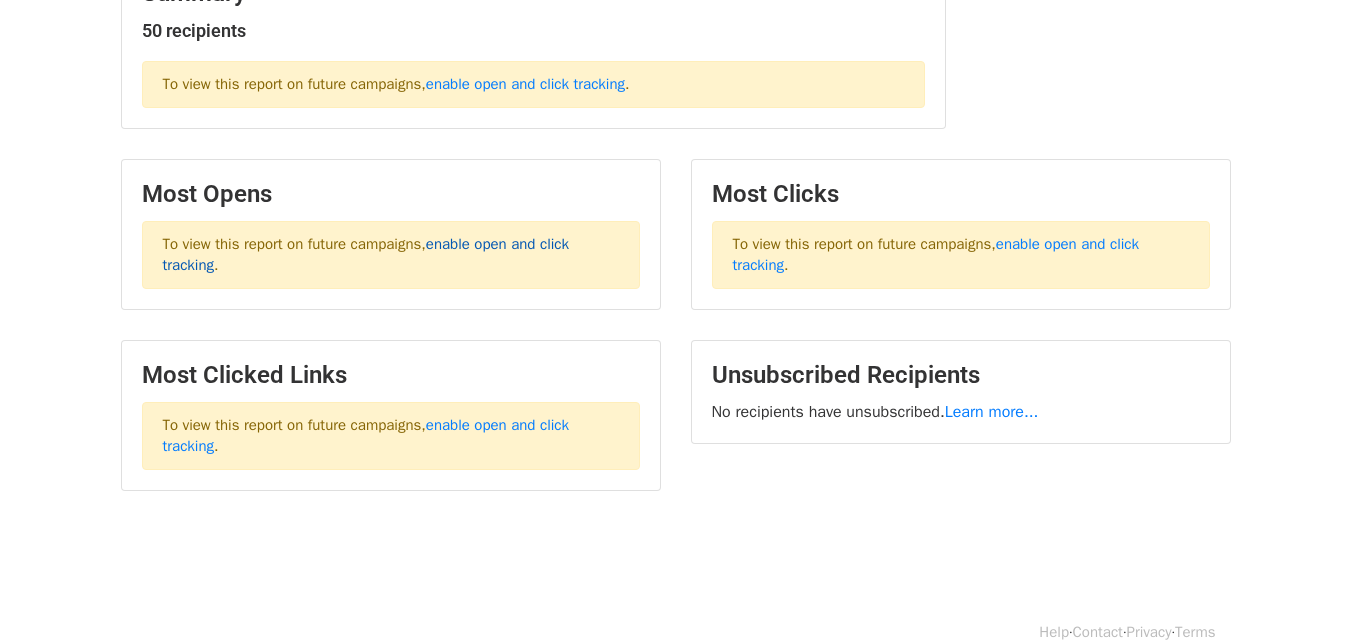 click on "enable open and click tracking" at bounding box center [366, 254] 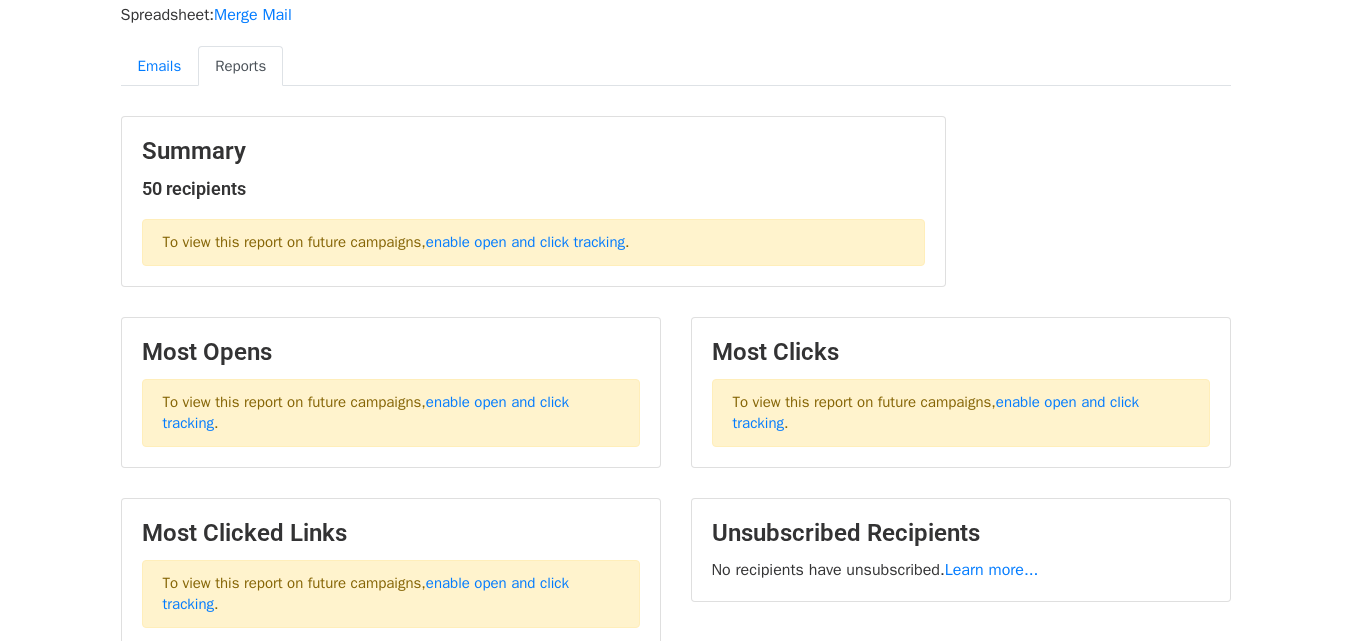 scroll, scrollTop: 0, scrollLeft: 0, axis: both 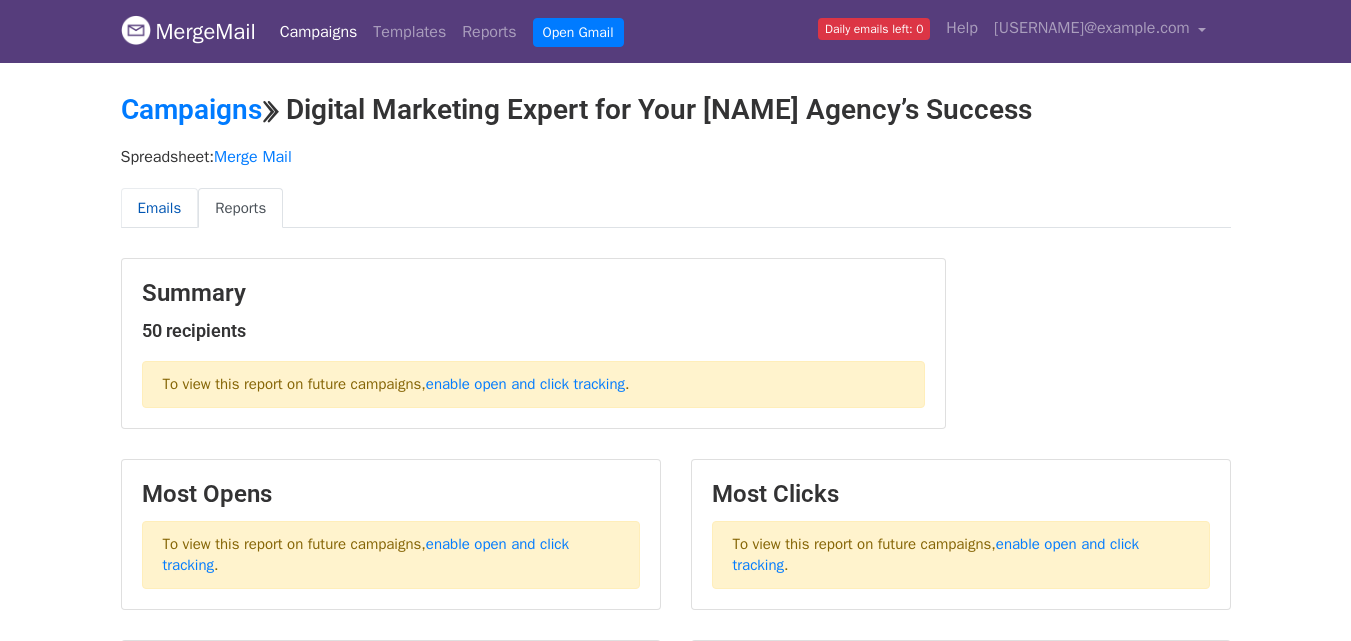 click on "Emails" at bounding box center [160, 208] 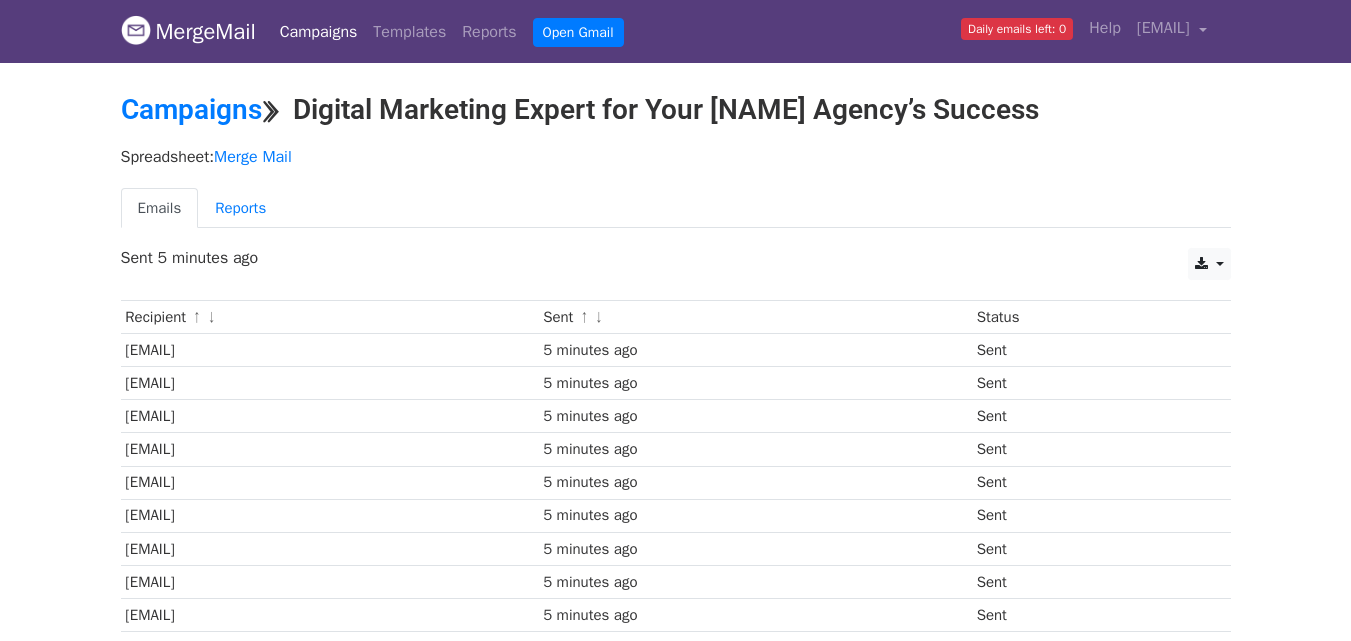 scroll, scrollTop: 0, scrollLeft: 0, axis: both 